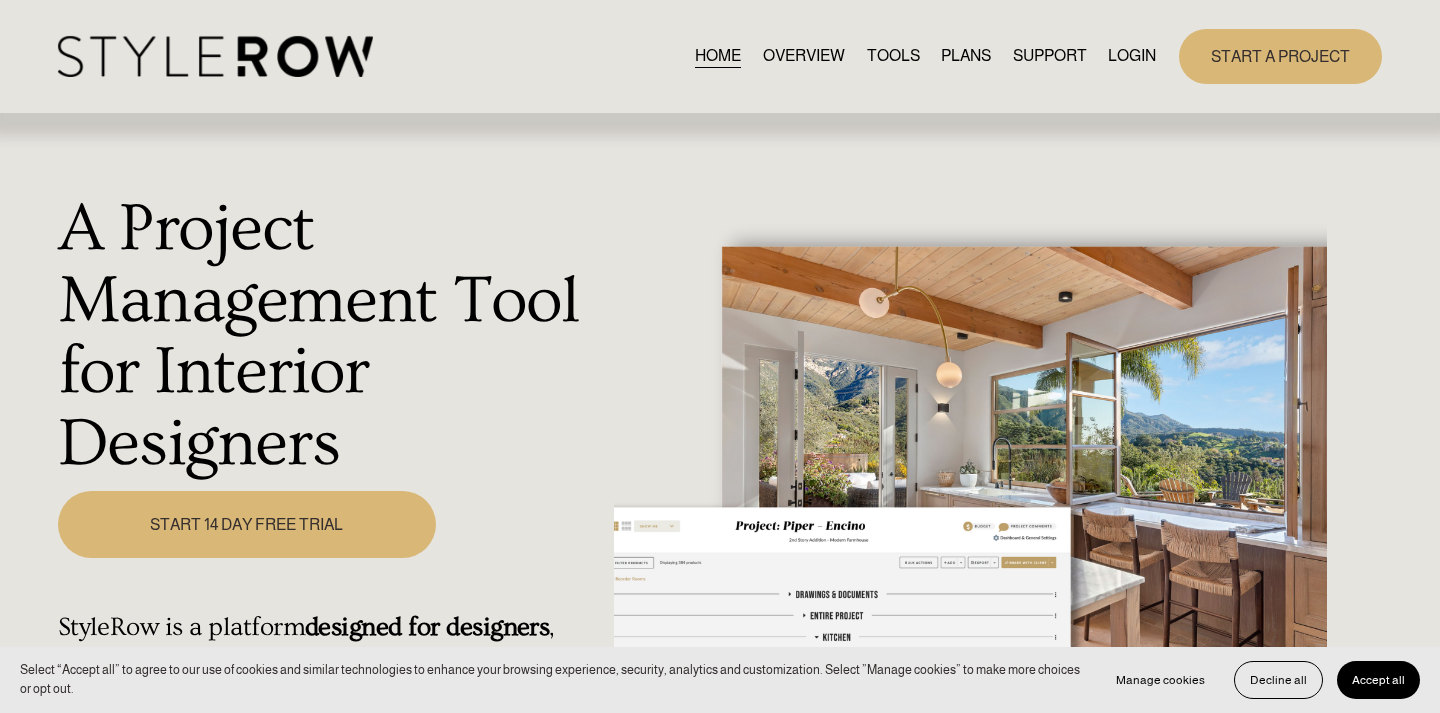 scroll, scrollTop: 0, scrollLeft: 0, axis: both 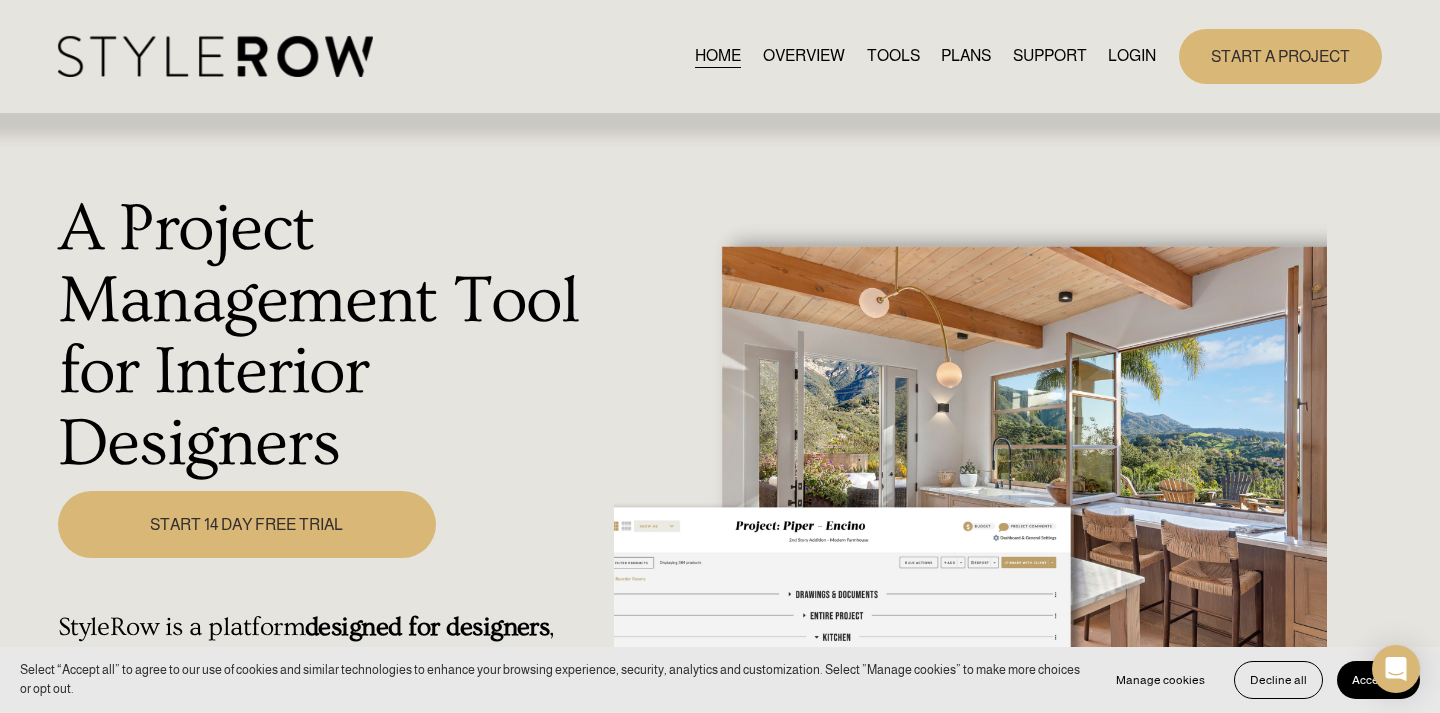 click on "PLANS" at bounding box center [966, 56] 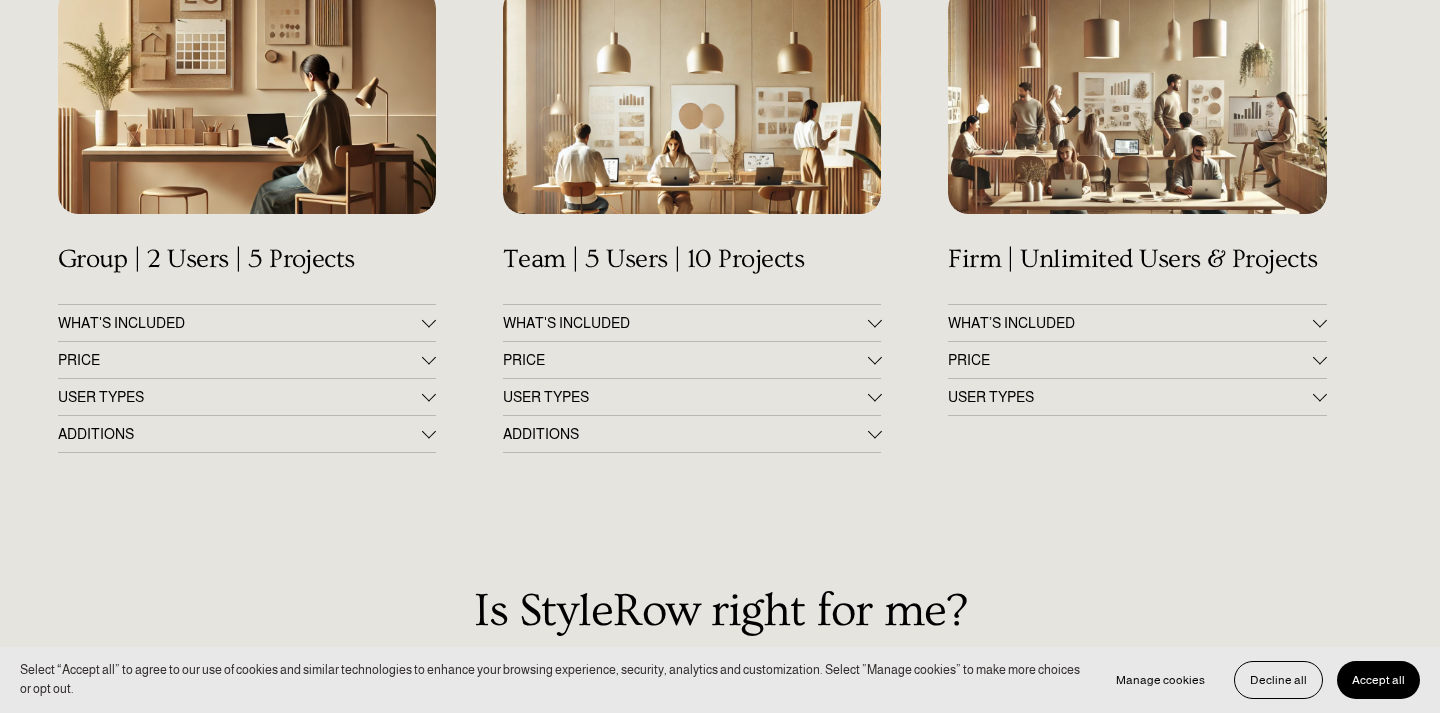 scroll, scrollTop: 365, scrollLeft: 0, axis: vertical 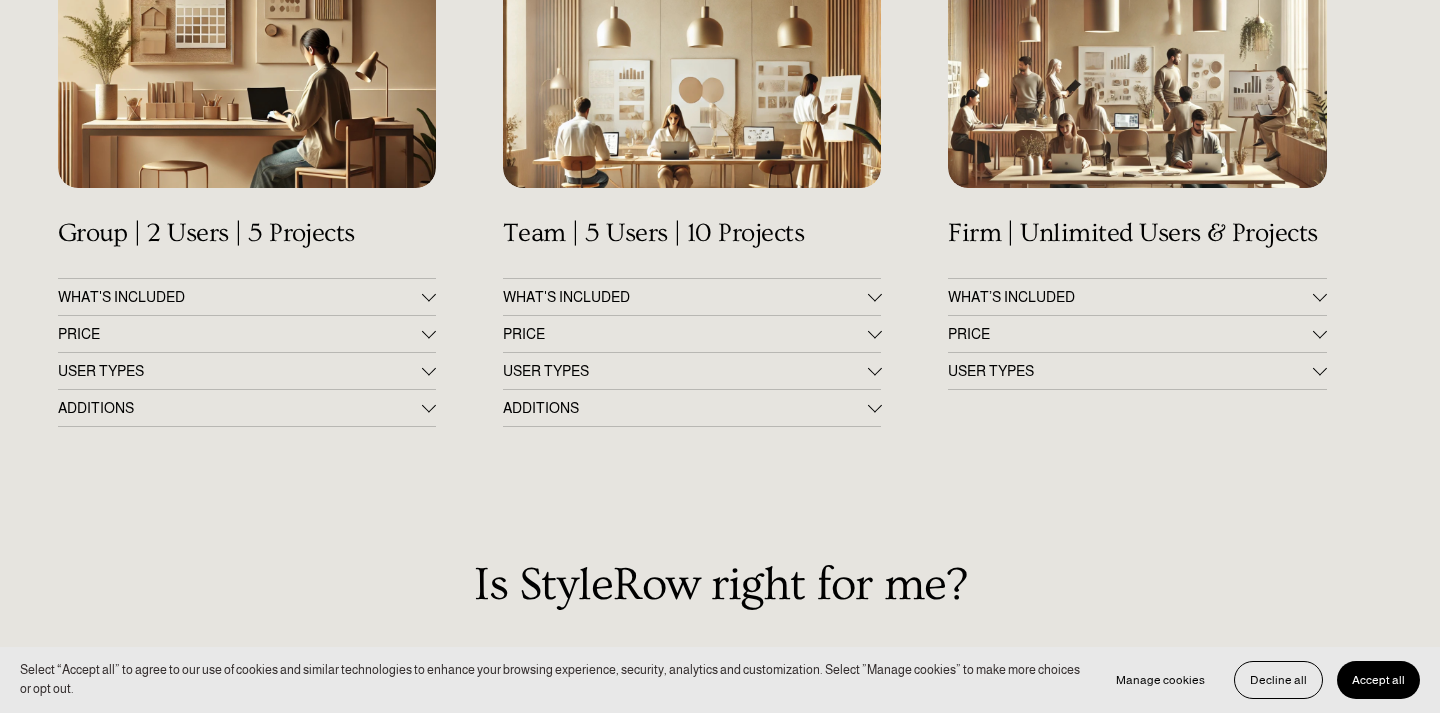 click on "WHAT'S INCLUDED" at bounding box center [240, 297] 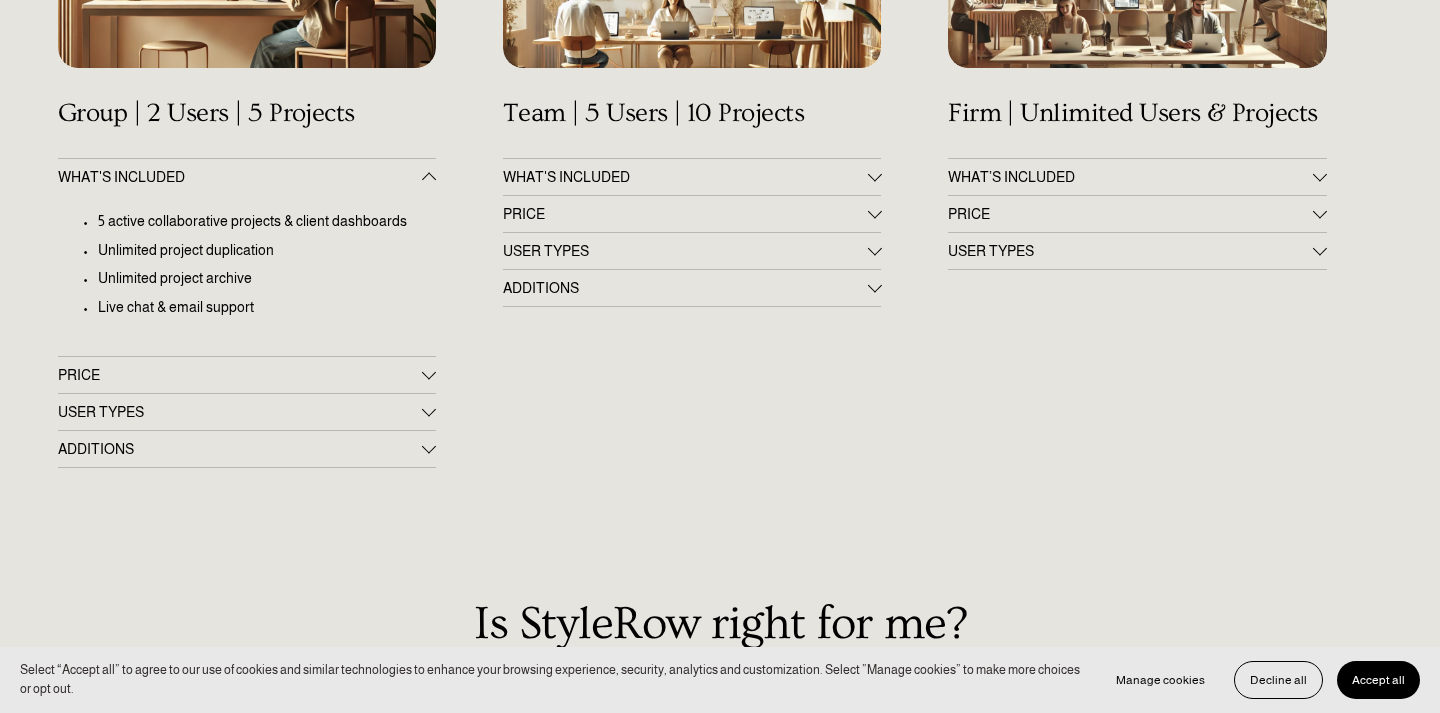 scroll, scrollTop: 497, scrollLeft: 0, axis: vertical 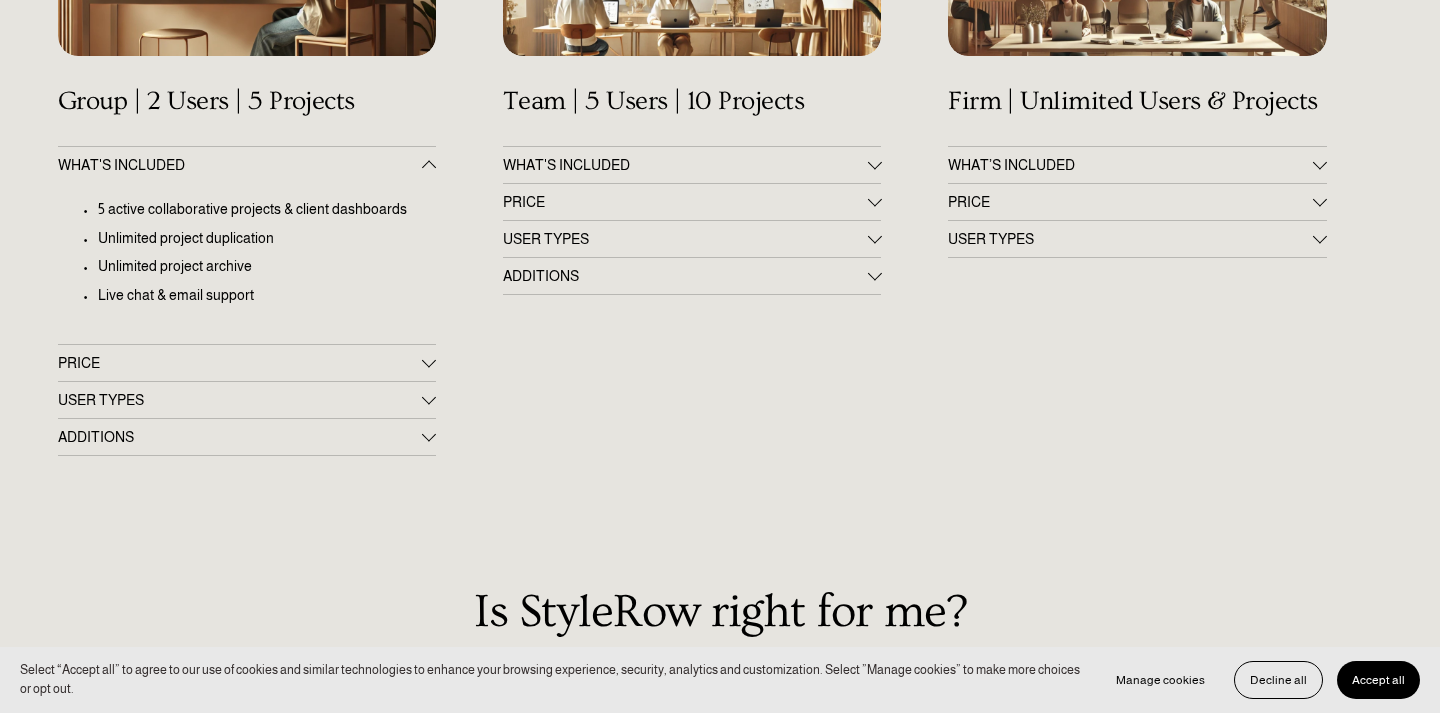 click on "PRICE" at bounding box center (240, 363) 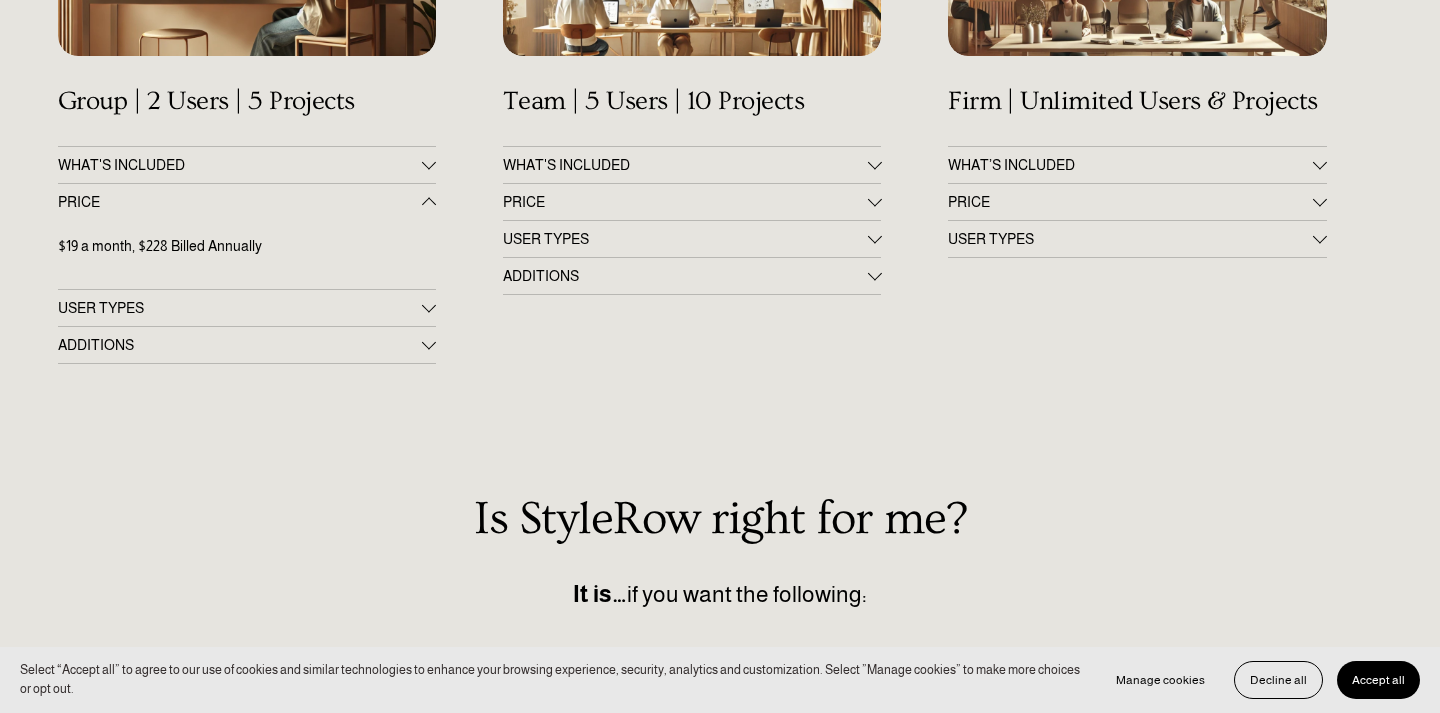 click on "USER TYPES" at bounding box center [240, 308] 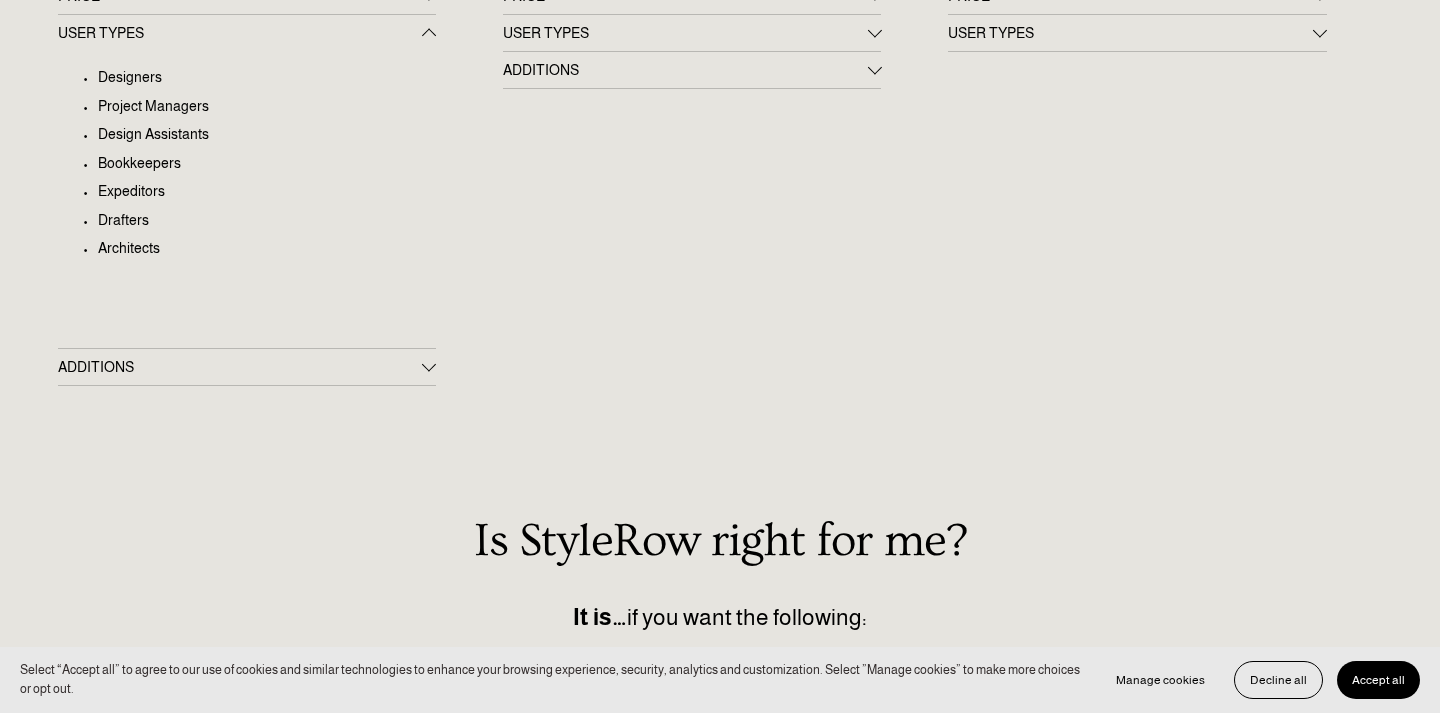 scroll, scrollTop: 730, scrollLeft: 0, axis: vertical 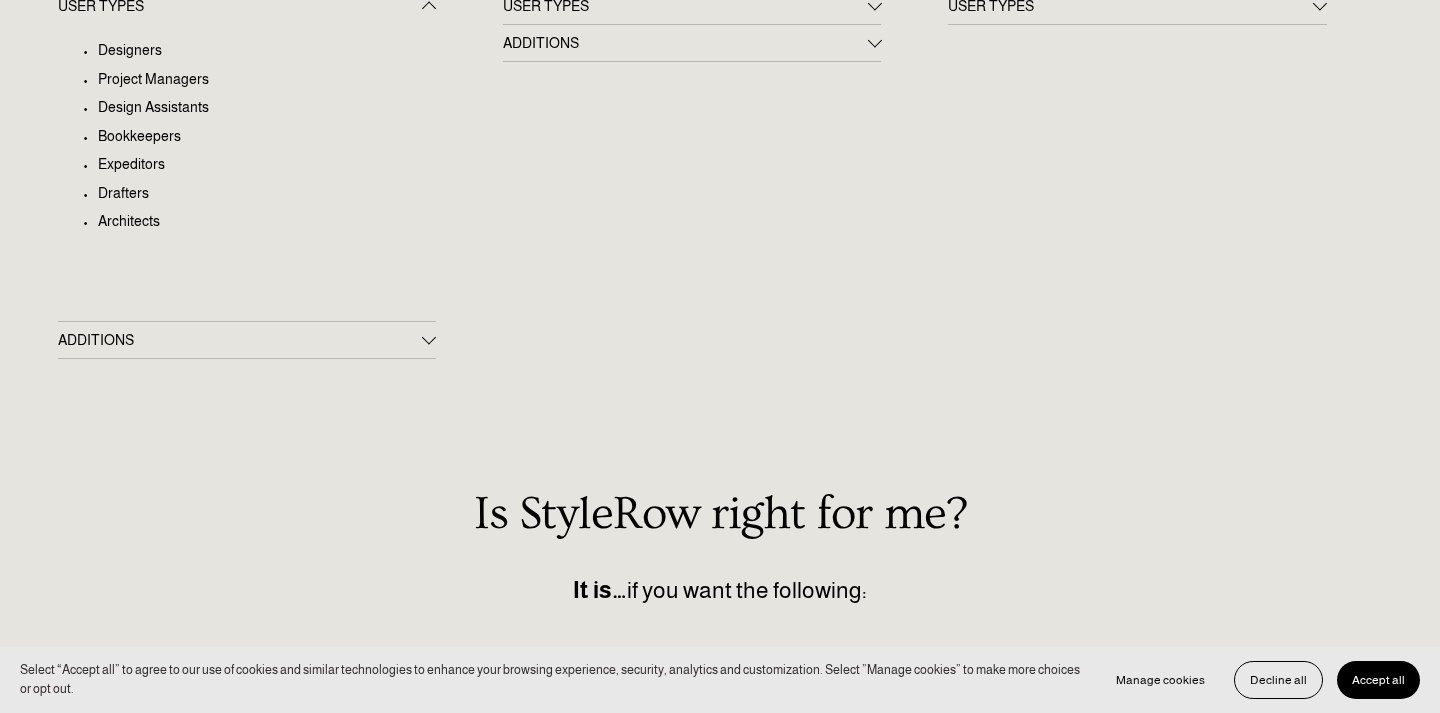 click on "ADDITIONS" at bounding box center (240, 340) 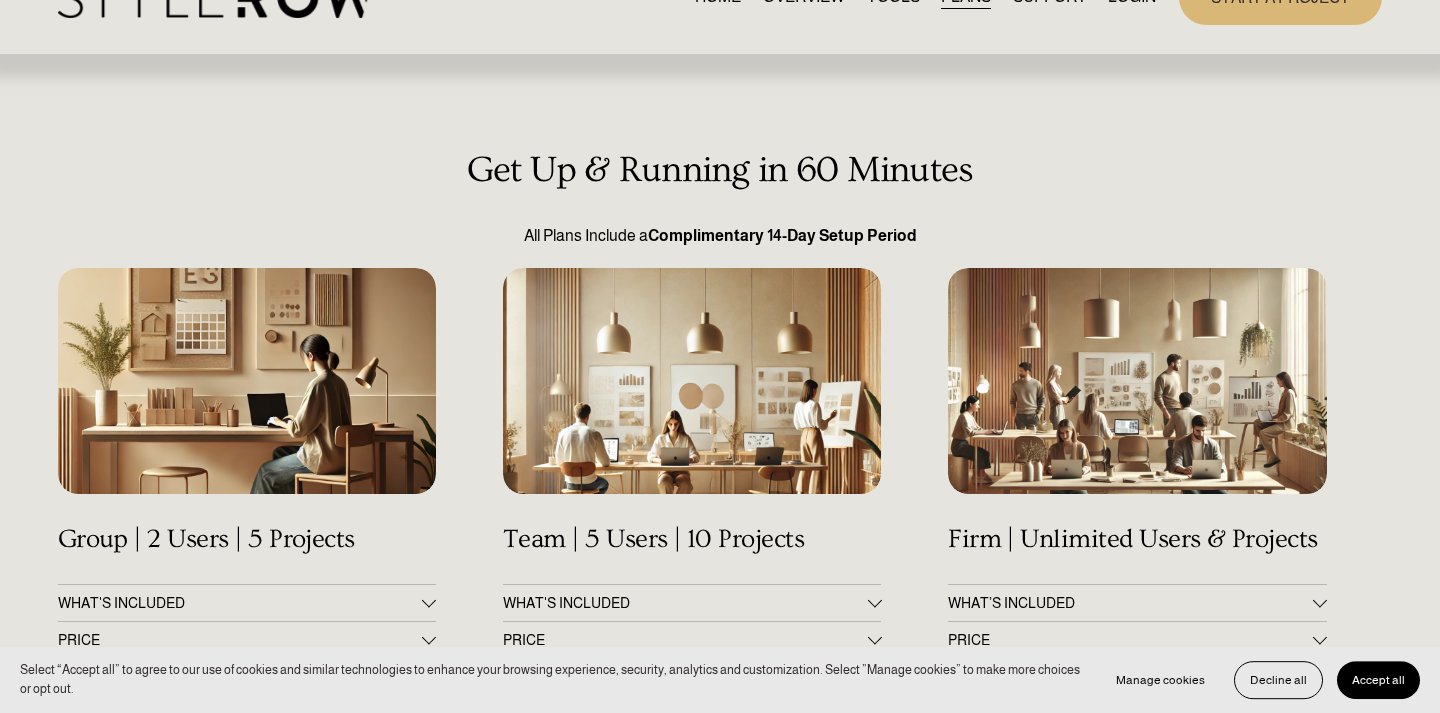 scroll, scrollTop: 0, scrollLeft: 0, axis: both 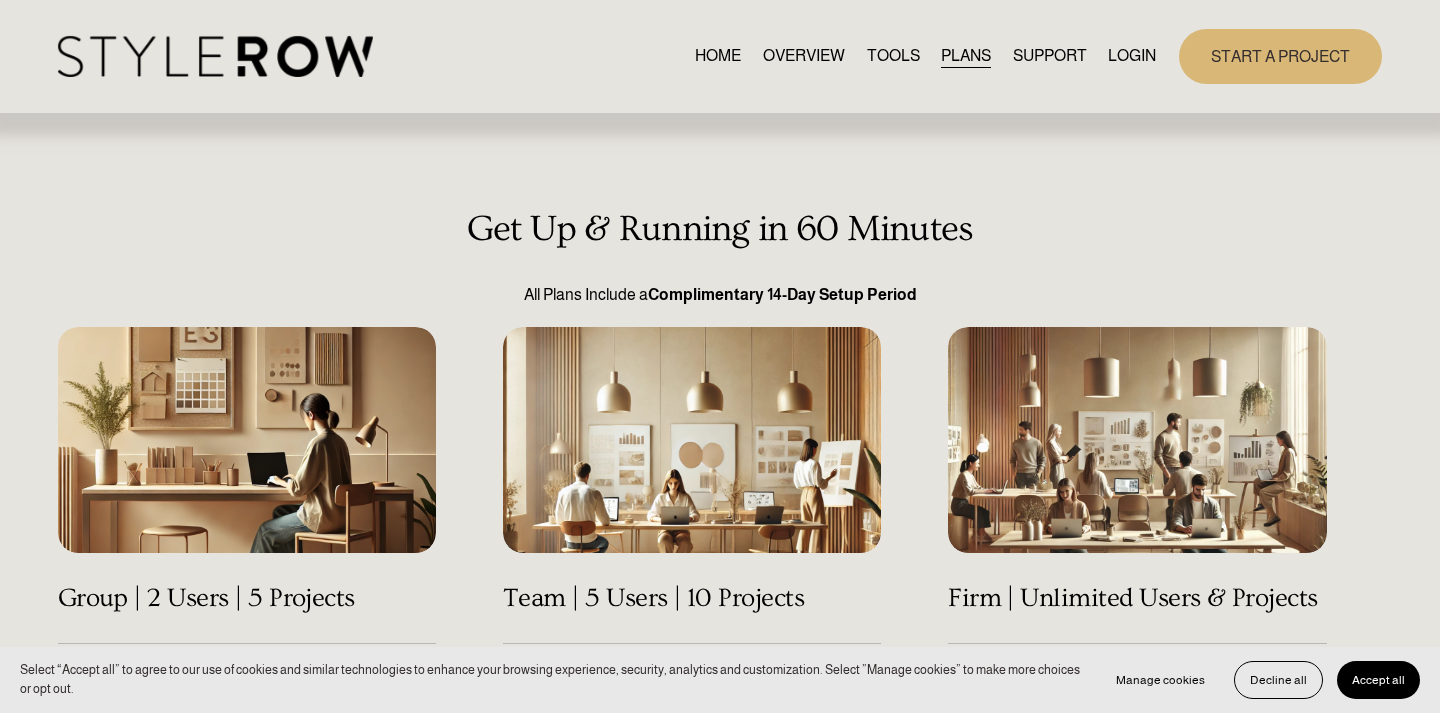 click on "OVERVIEW" at bounding box center (804, 56) 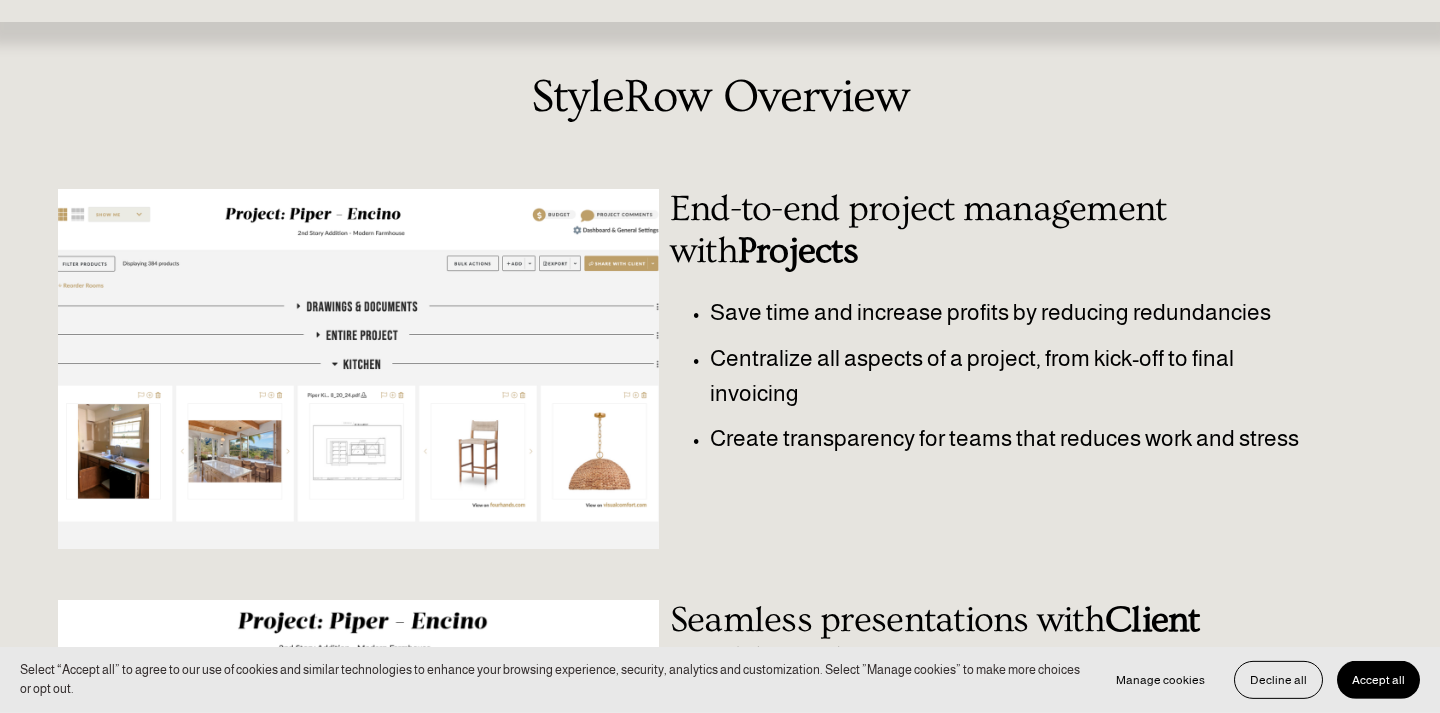 scroll, scrollTop: 0, scrollLeft: 0, axis: both 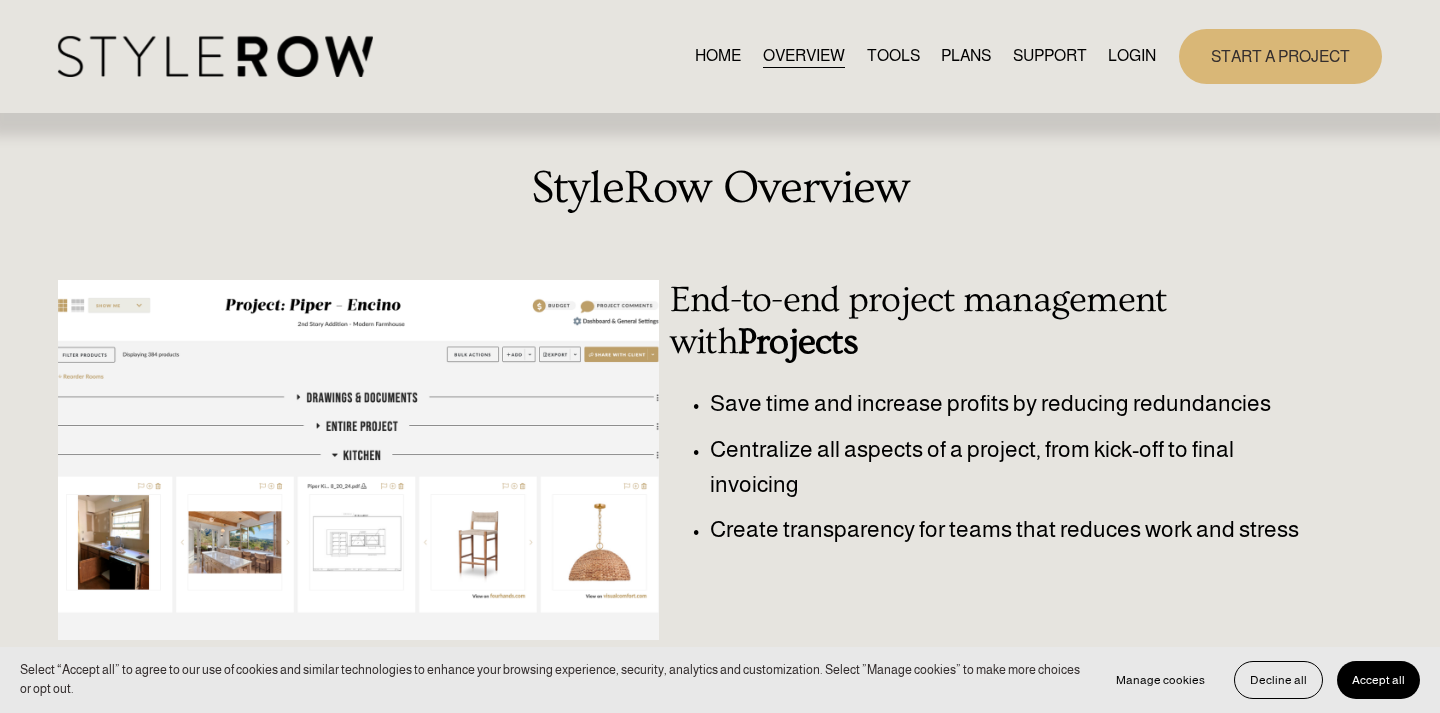 click on "TOOLS" at bounding box center [893, 56] 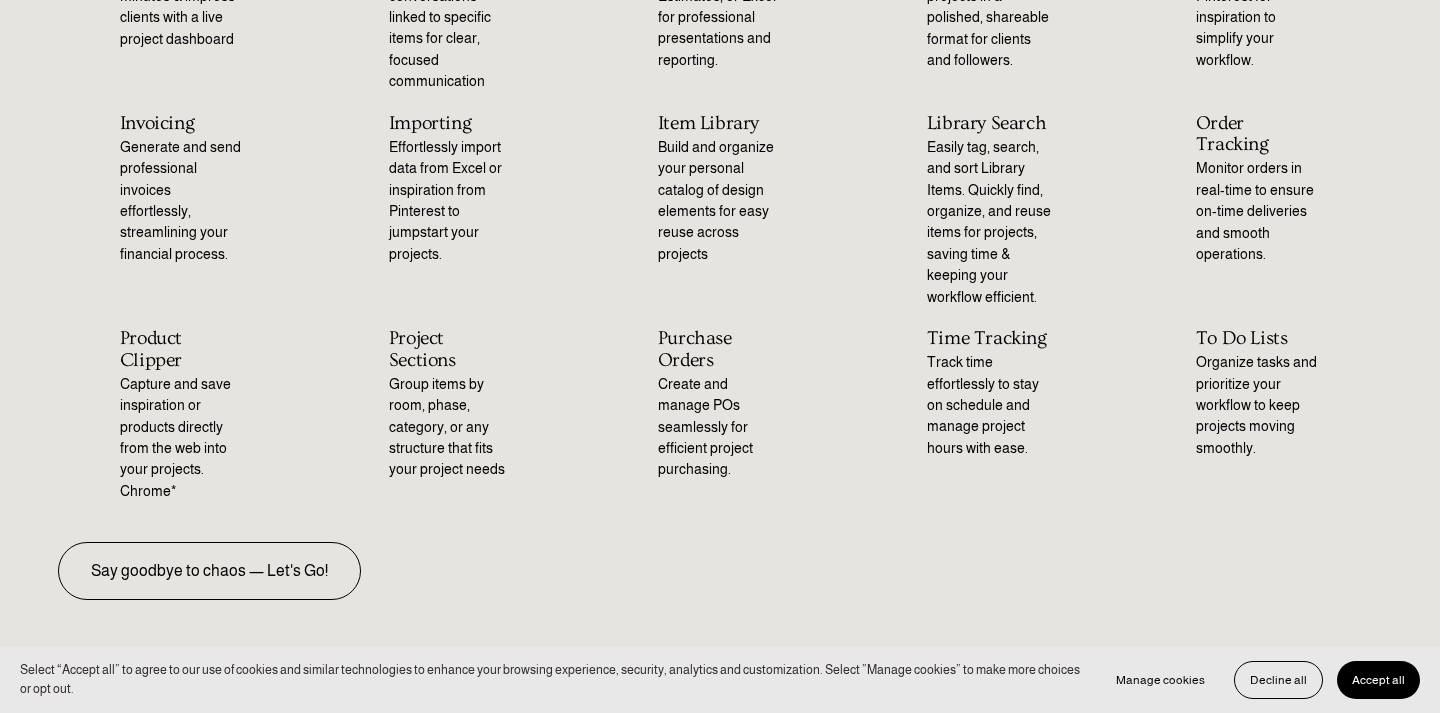 scroll, scrollTop: 0, scrollLeft: 0, axis: both 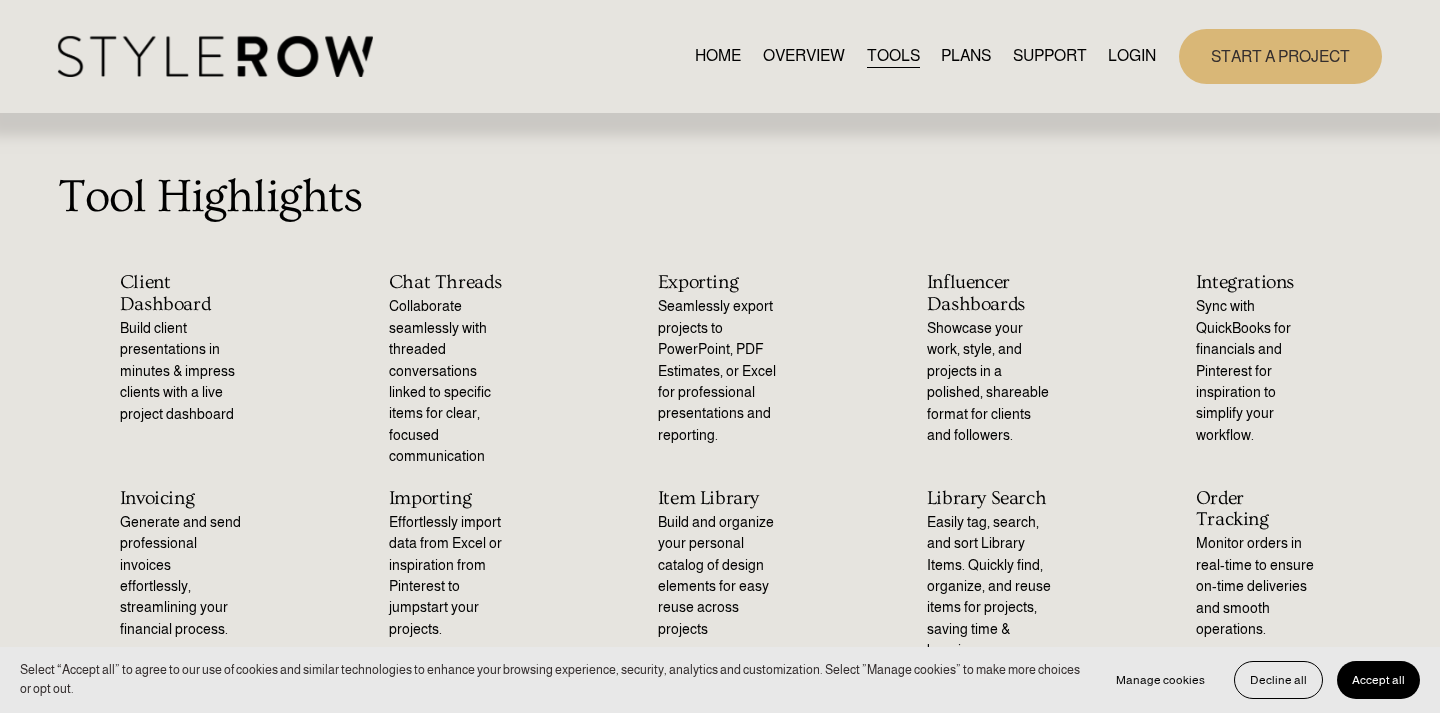 click on "OVERVIEW" at bounding box center (804, 56) 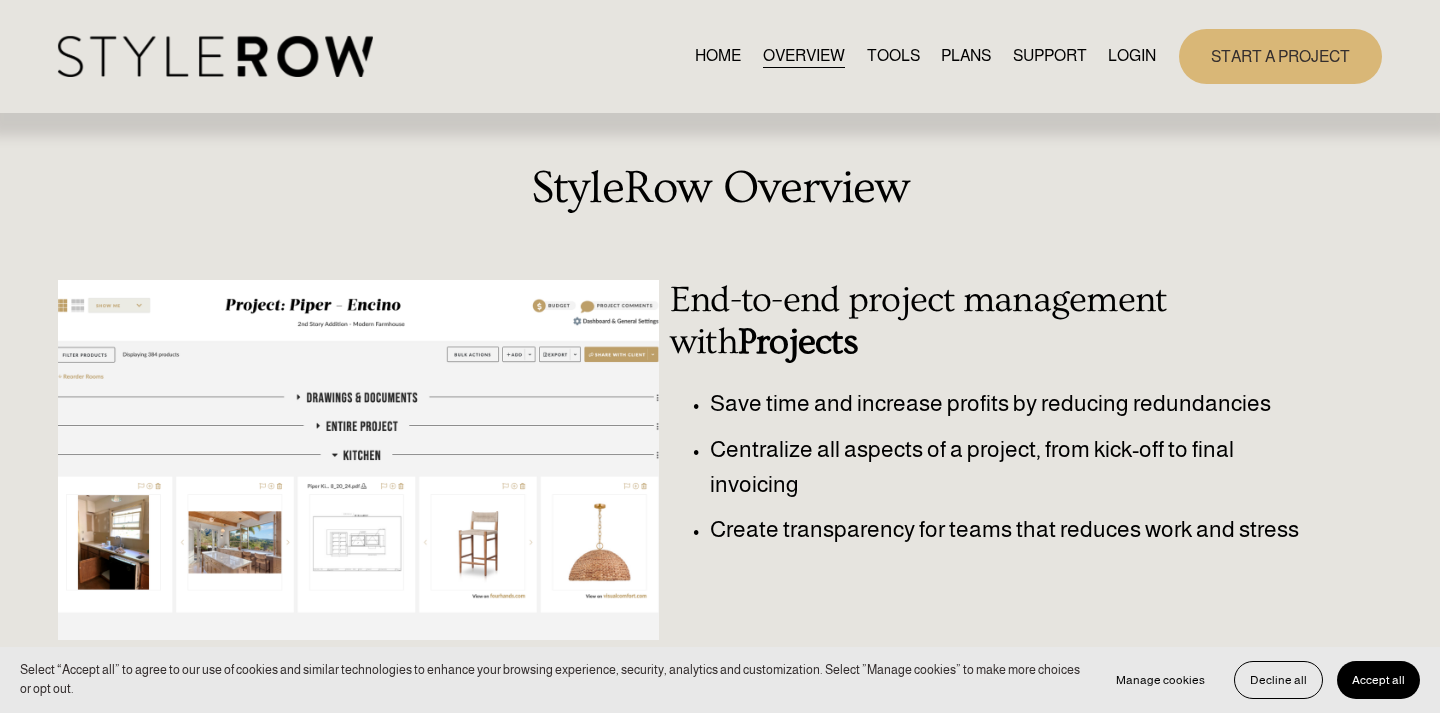 scroll, scrollTop: 0, scrollLeft: 0, axis: both 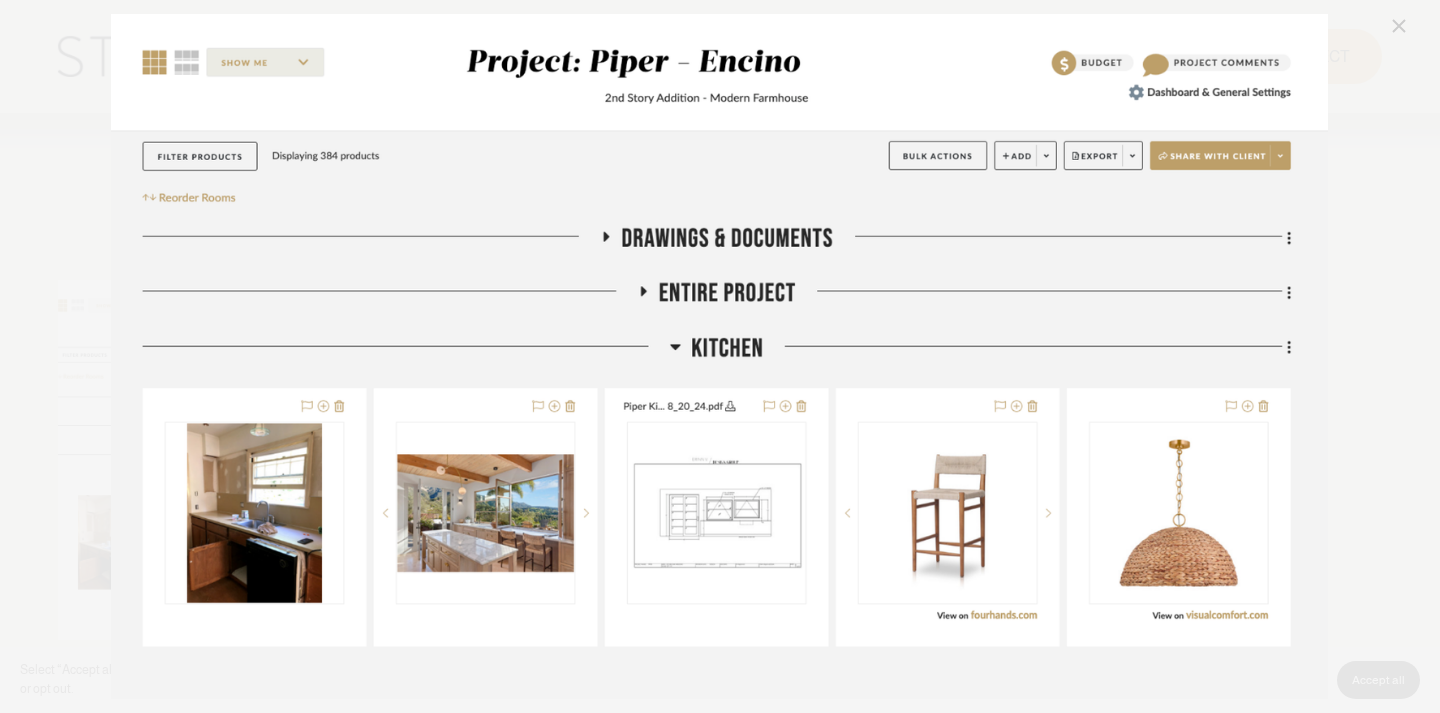 click at bounding box center (1399, 26) 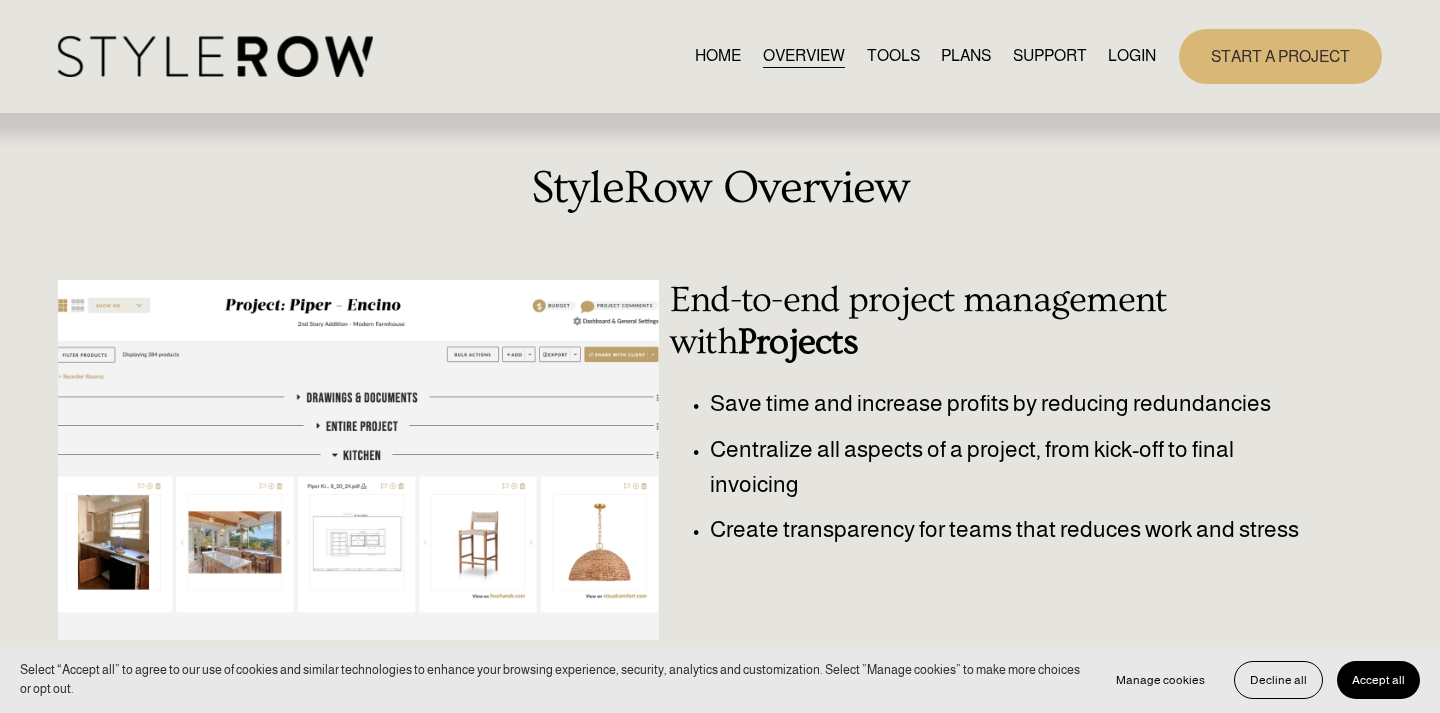 click on "QUESTIONS" at bounding box center (0, 0) 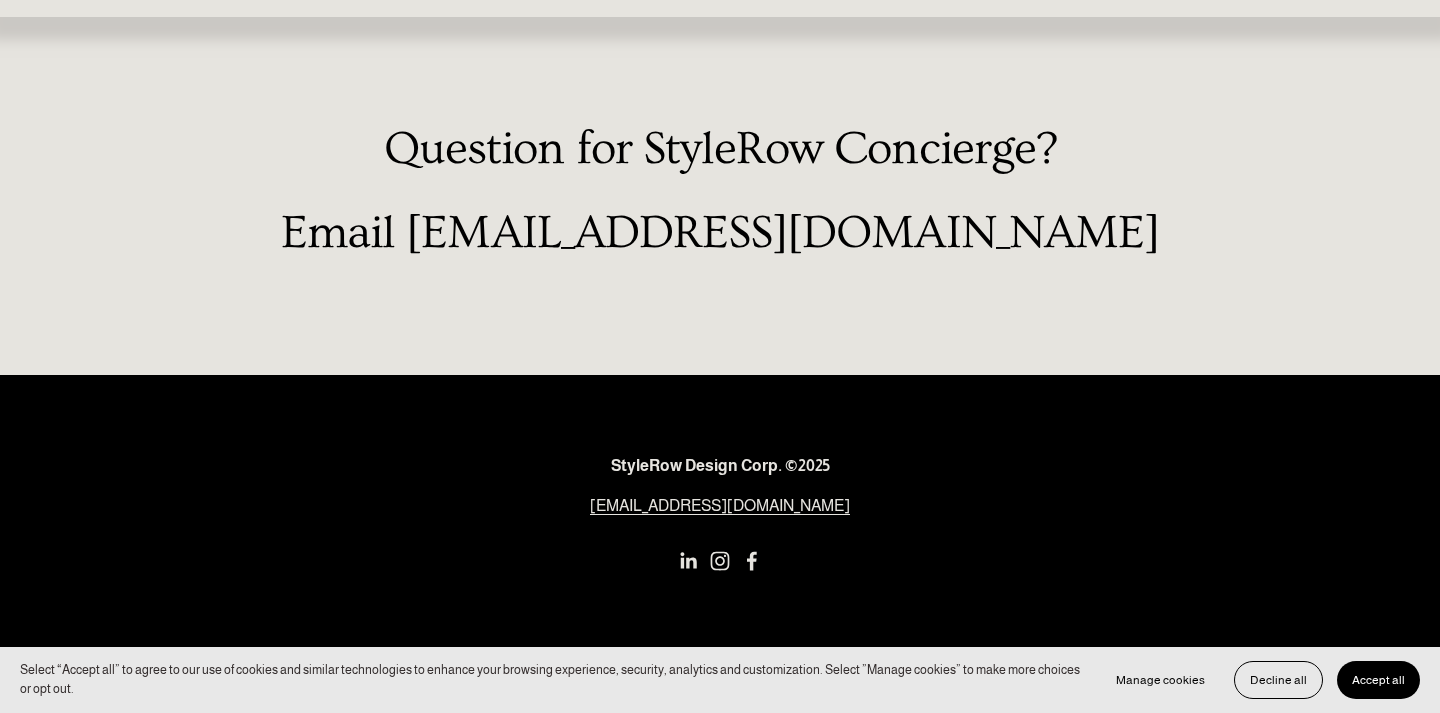 scroll, scrollTop: 0, scrollLeft: 0, axis: both 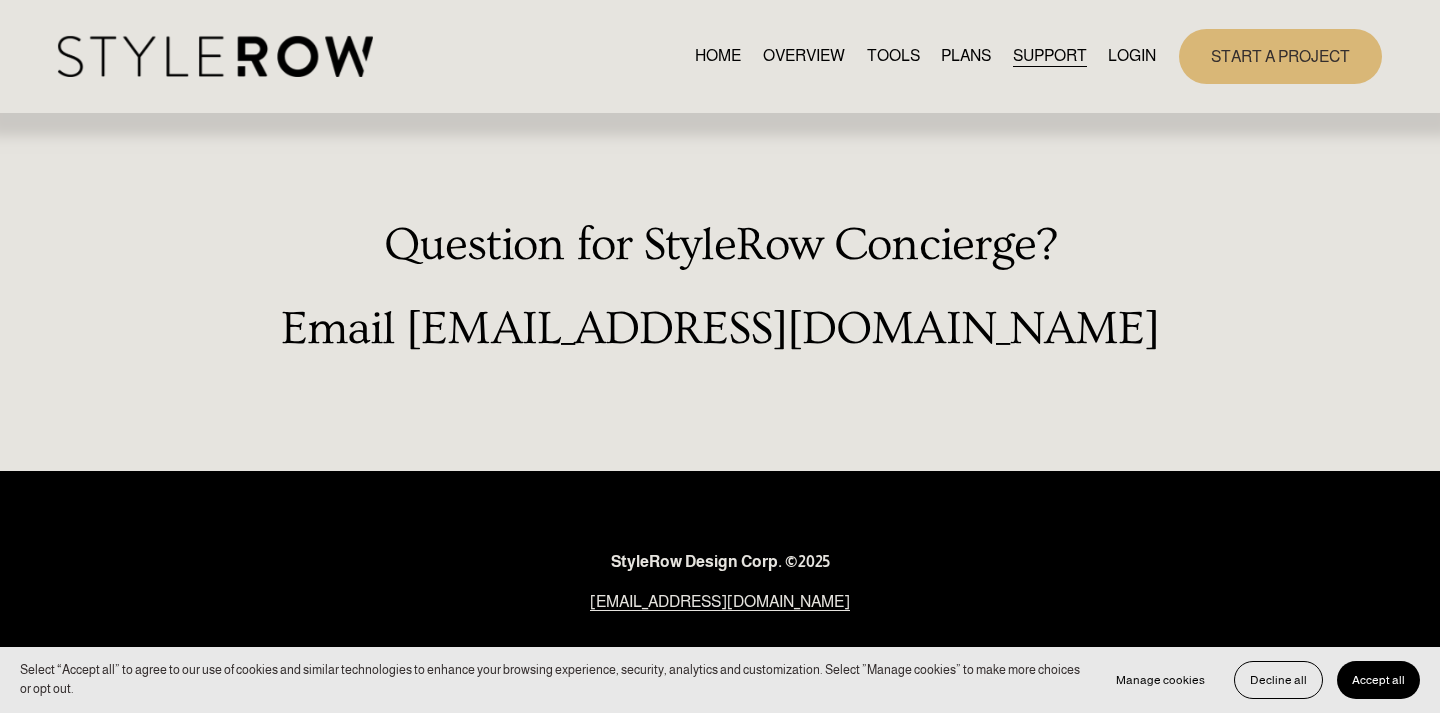click on "FEATURED STYLEBOARD" at bounding box center [0, 0] 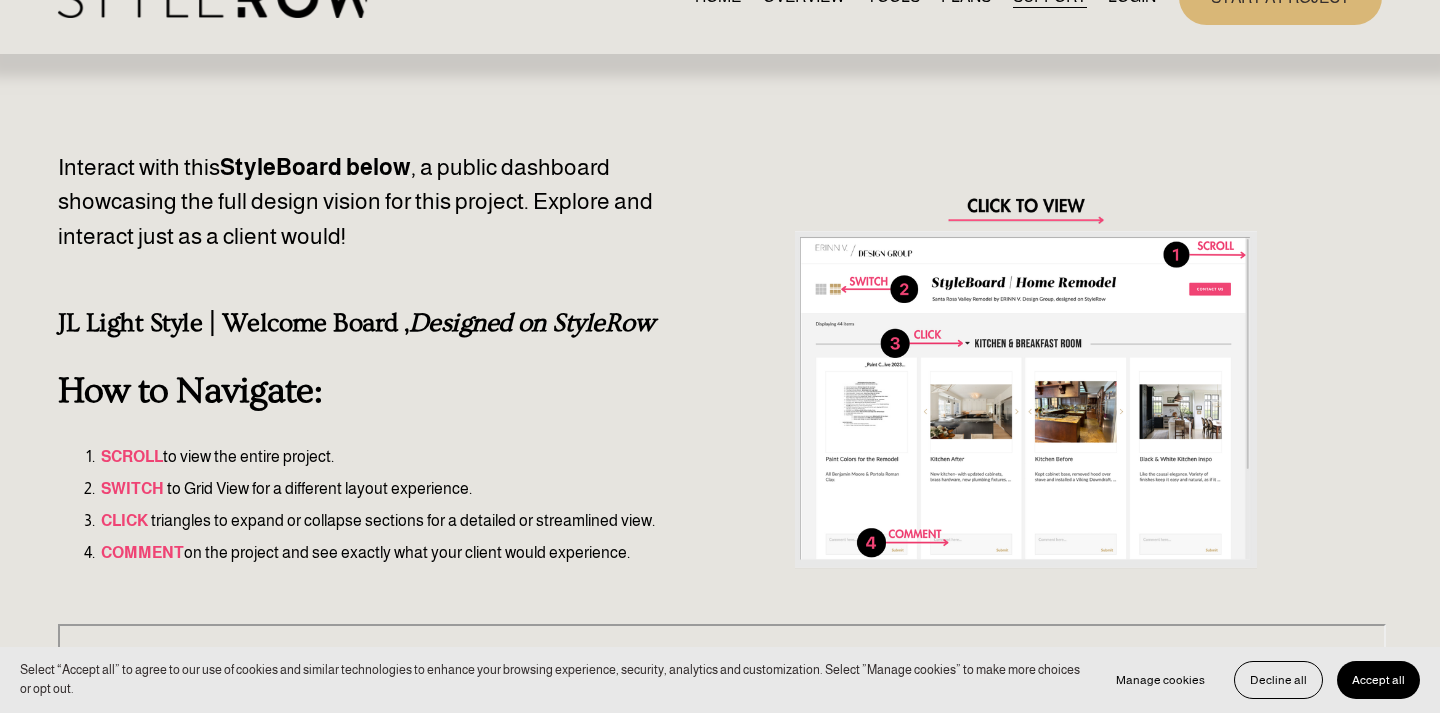 scroll, scrollTop: 0, scrollLeft: 0, axis: both 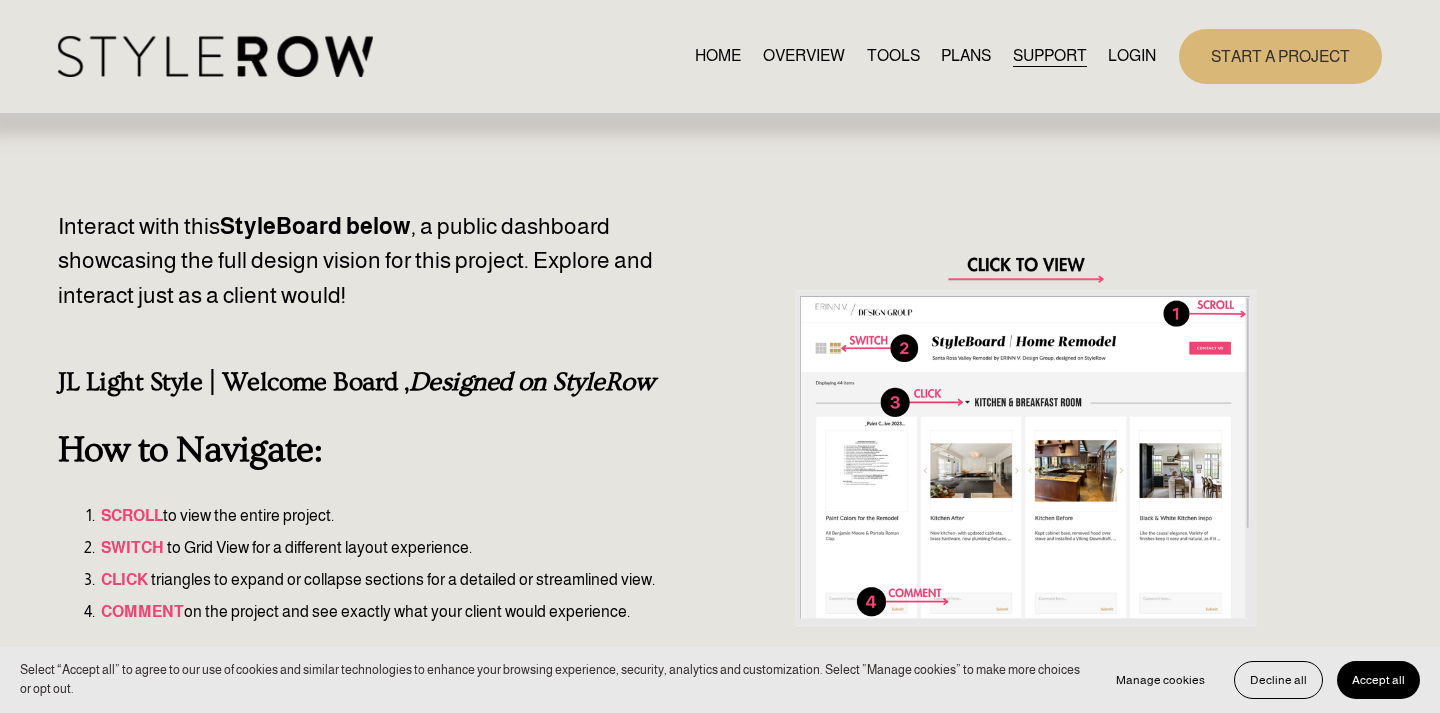click on "RESOURCE CENTER" at bounding box center (0, 0) 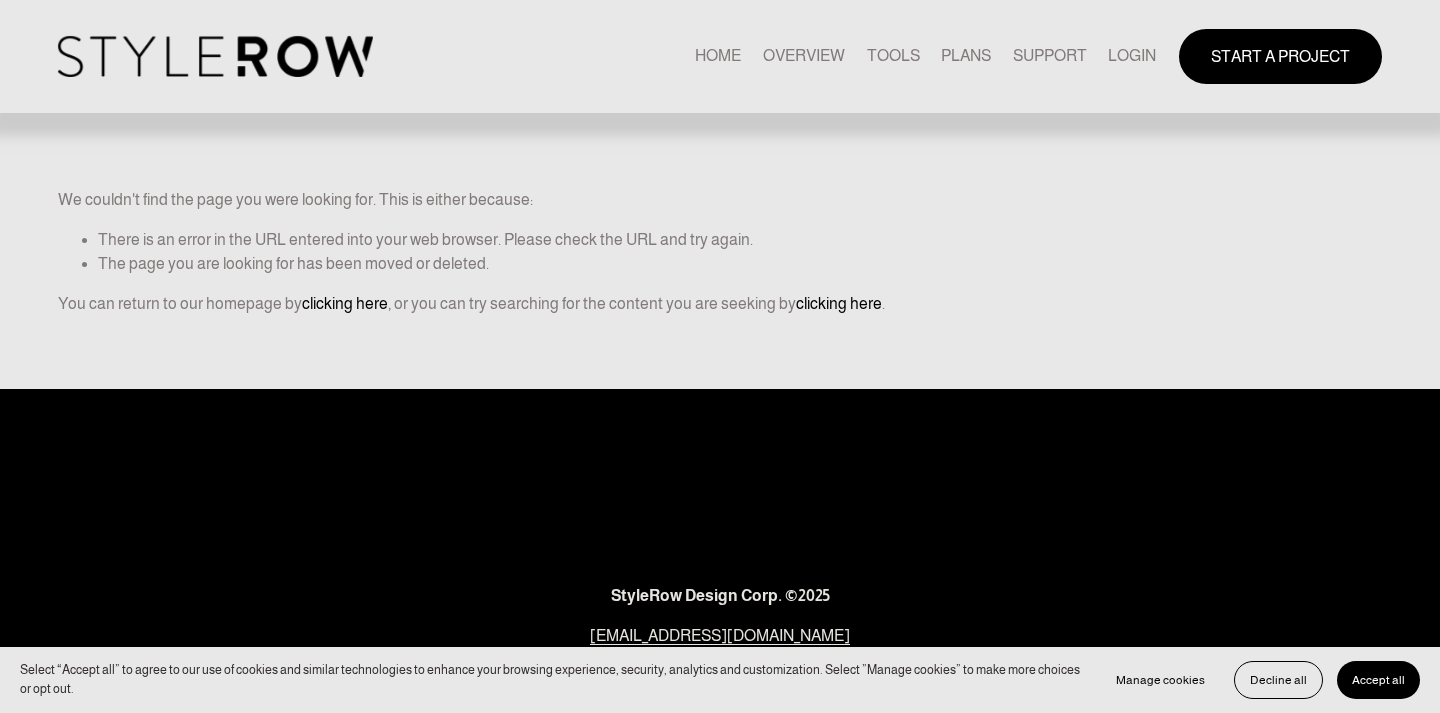 scroll, scrollTop: 0, scrollLeft: 0, axis: both 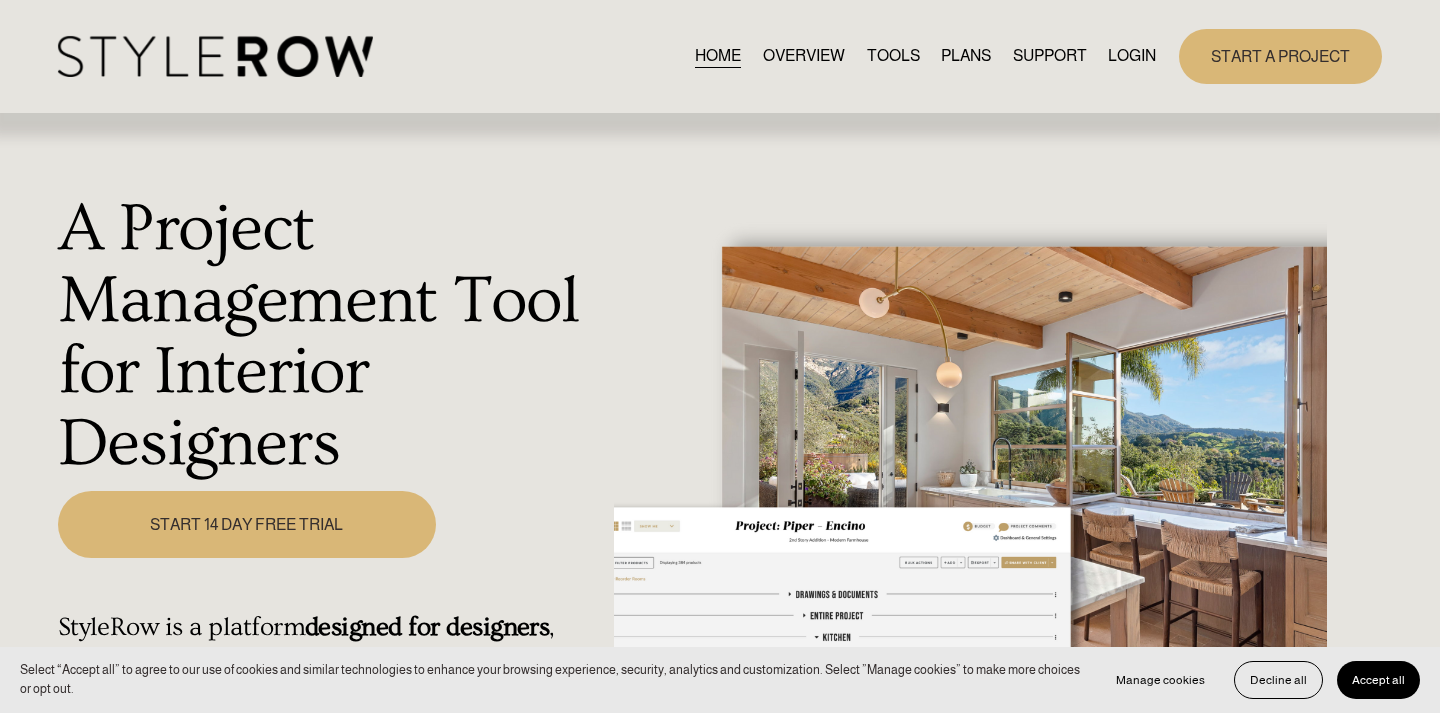 click on "PLANS" at bounding box center (966, 56) 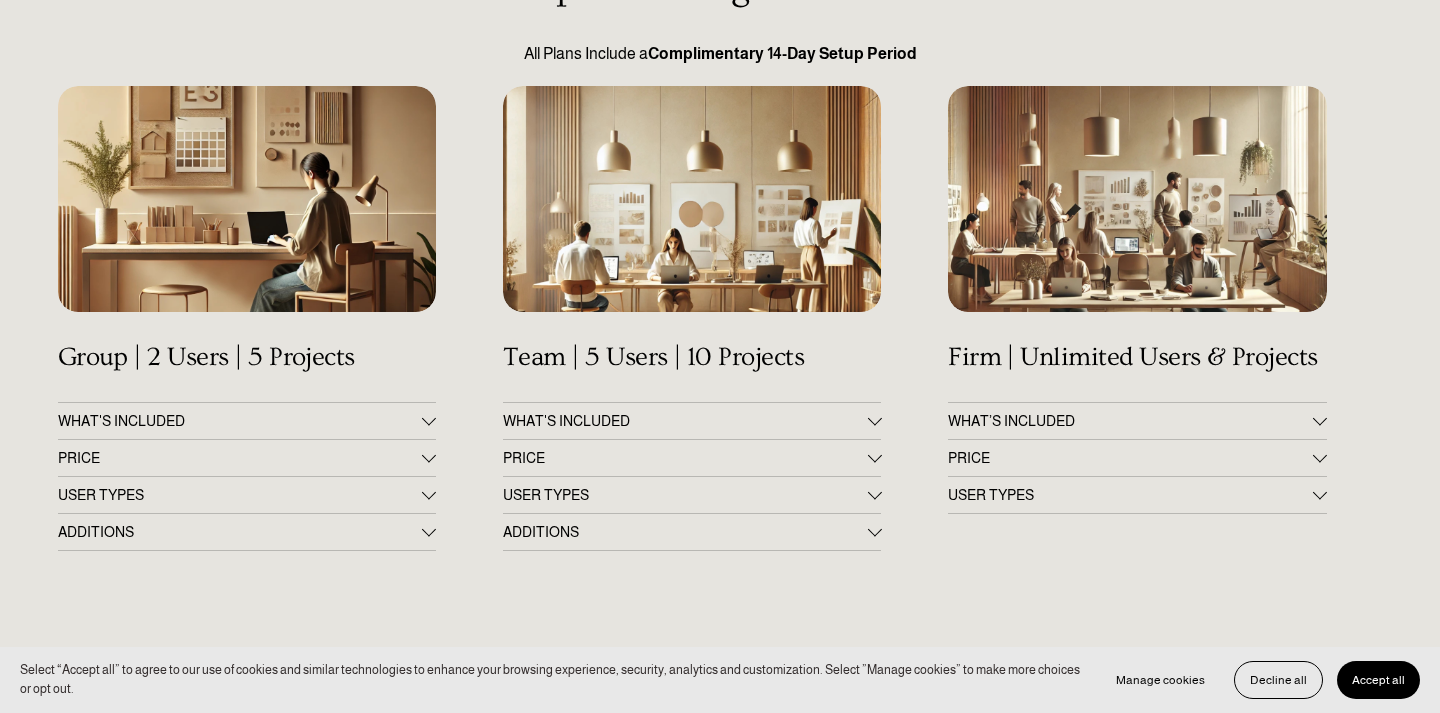 scroll, scrollTop: 261, scrollLeft: 0, axis: vertical 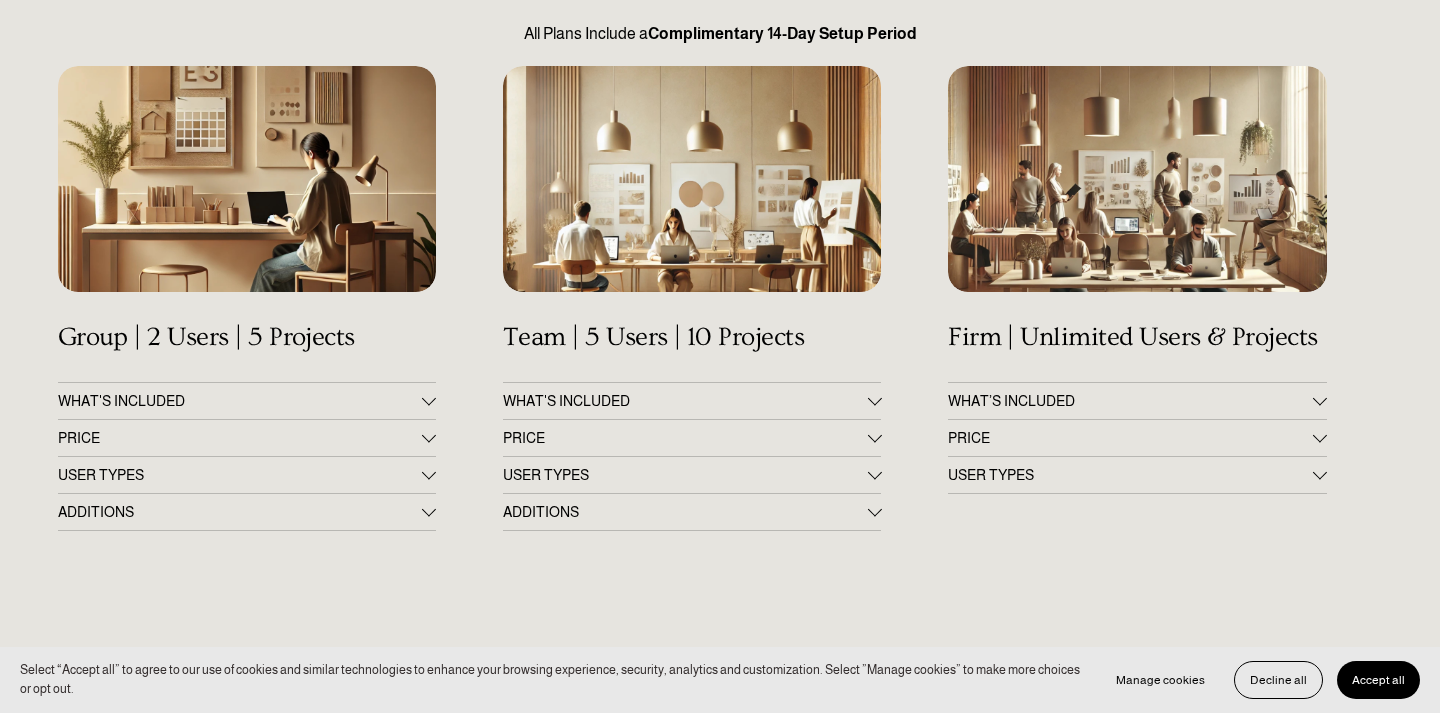 click on "PRICE" at bounding box center (240, 438) 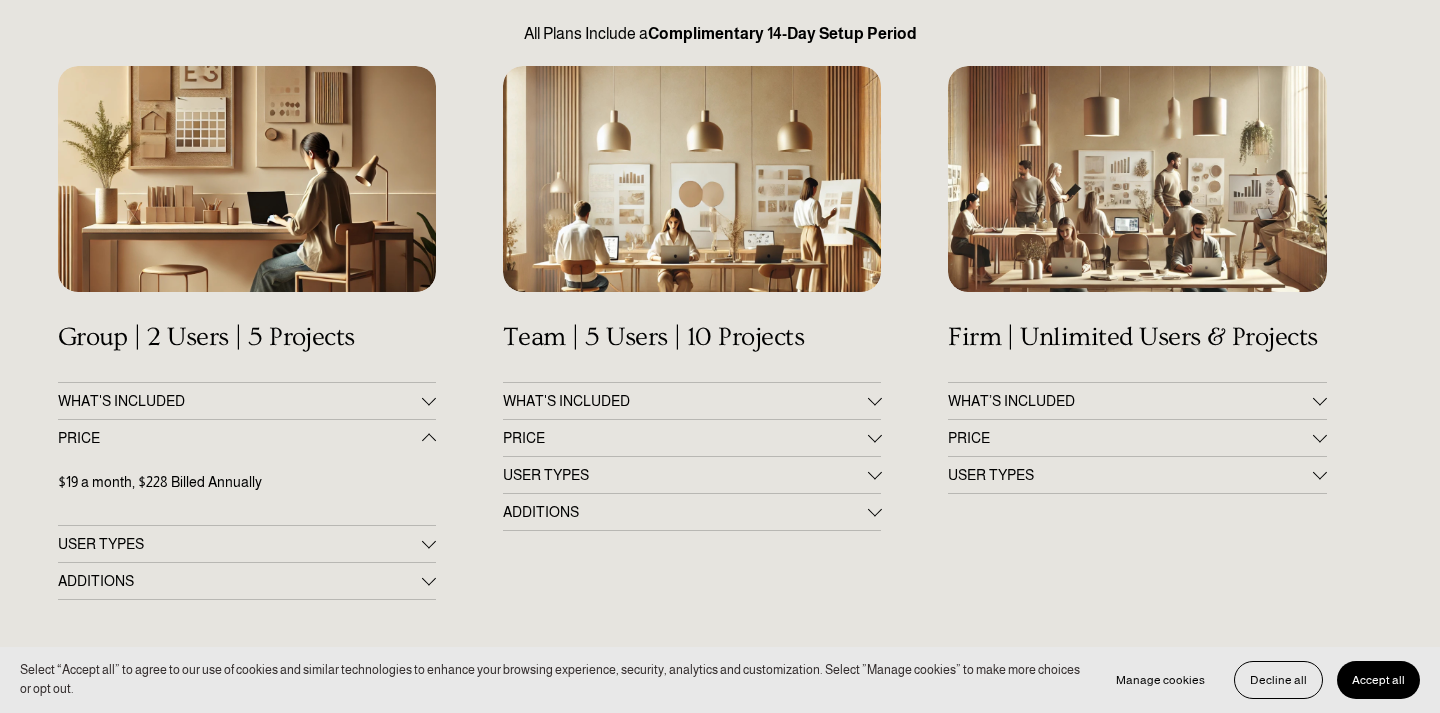 click on "WHAT'S INCLUDED" at bounding box center (240, 401) 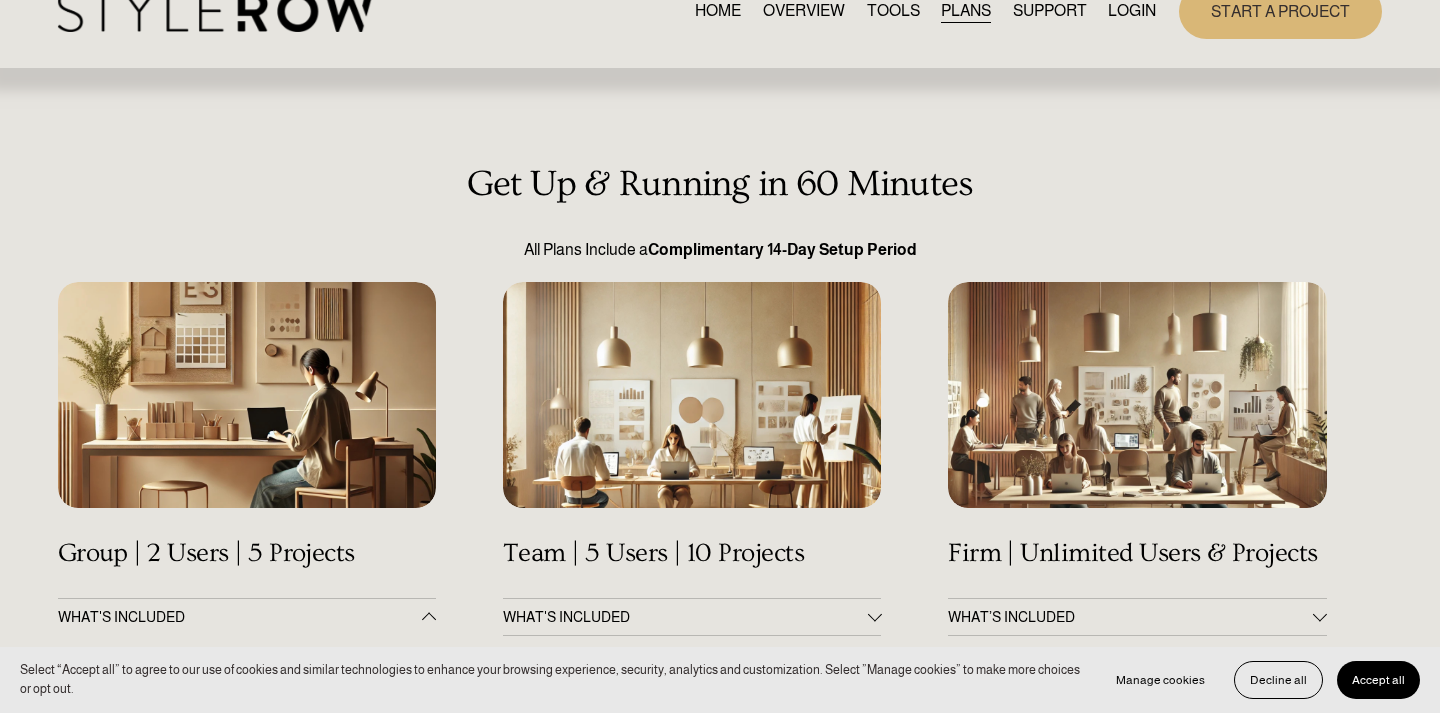 scroll, scrollTop: 0, scrollLeft: 0, axis: both 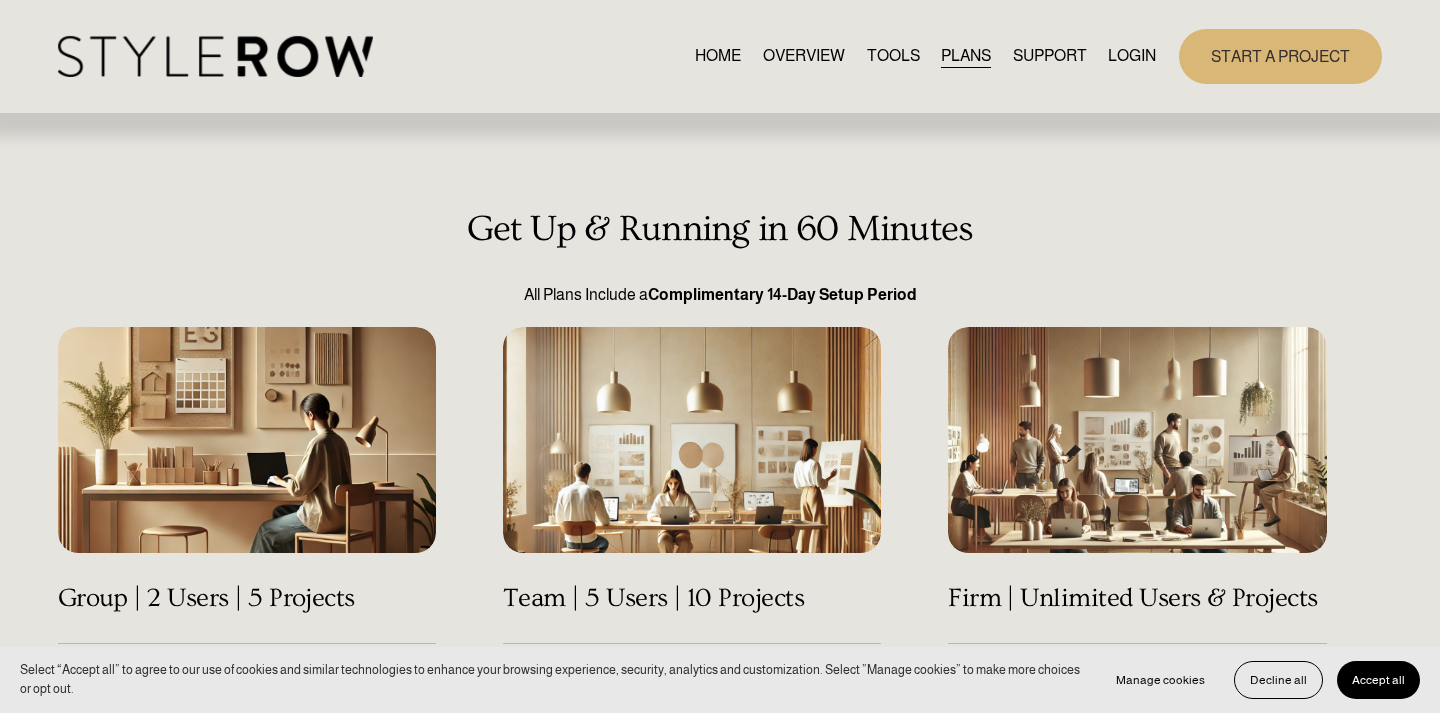 click on "TOOLS" at bounding box center [893, 56] 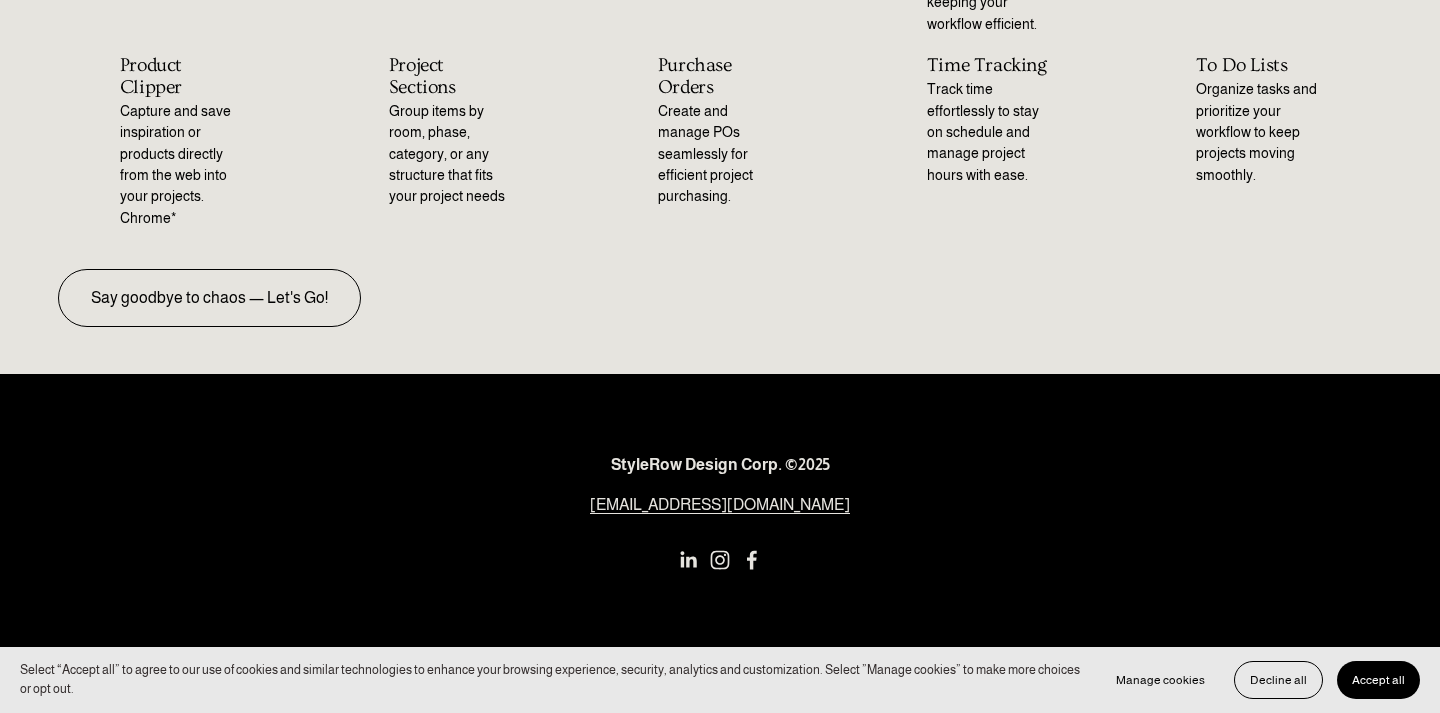 scroll, scrollTop: 0, scrollLeft: 0, axis: both 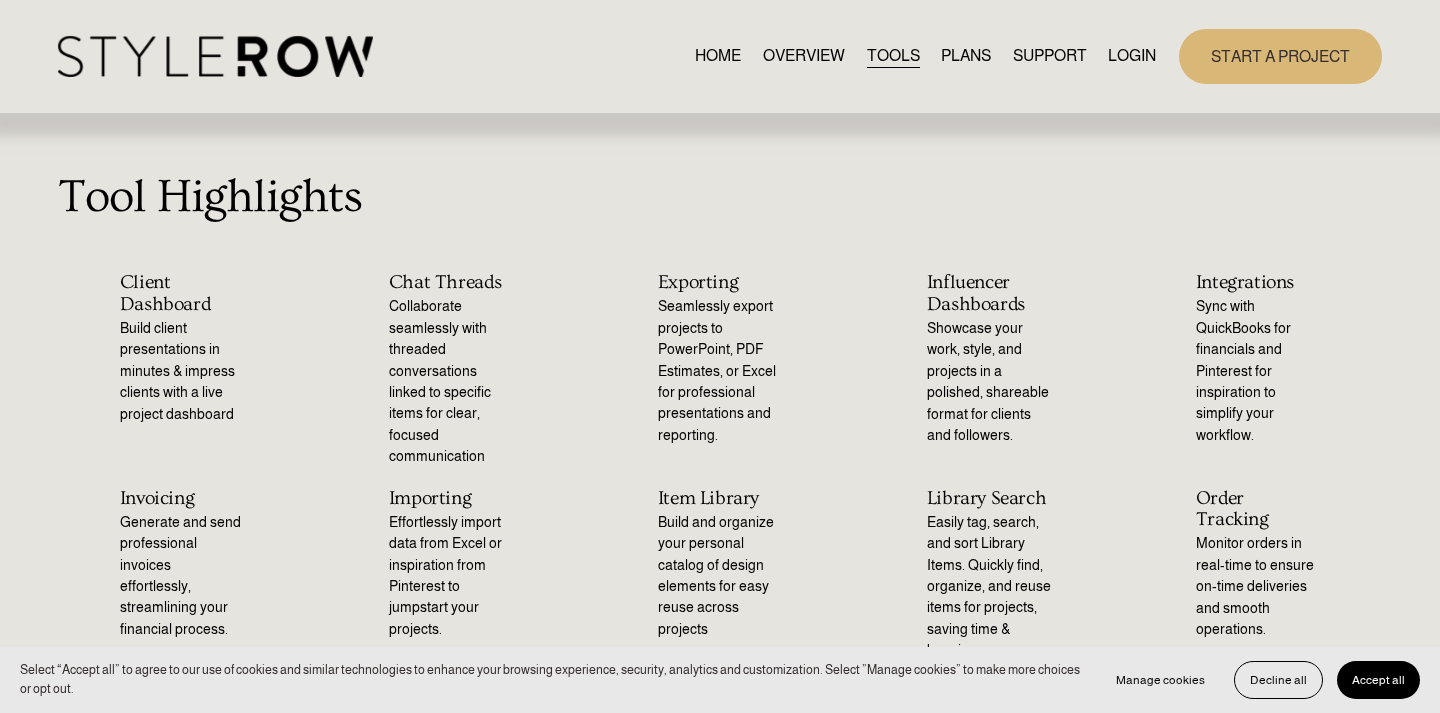click on "HOME" at bounding box center [718, 56] 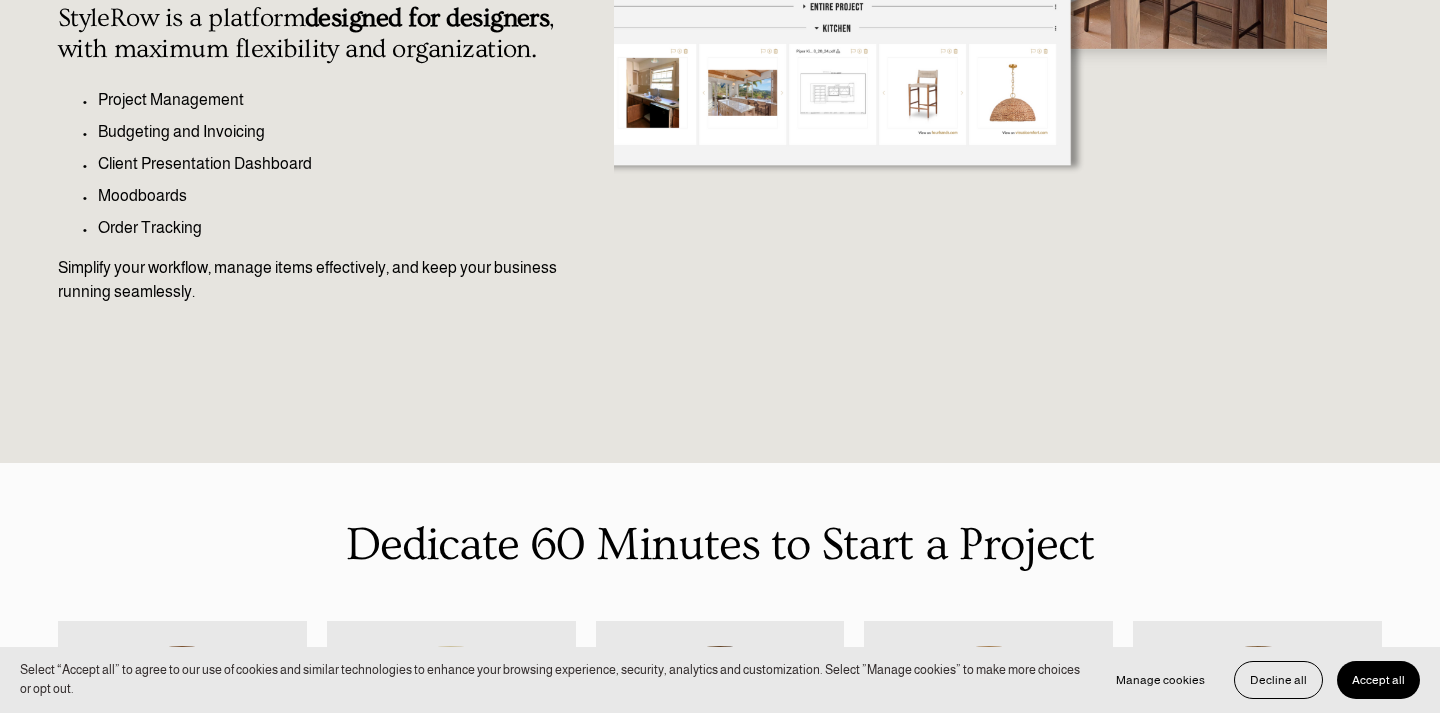scroll, scrollTop: 694, scrollLeft: 0, axis: vertical 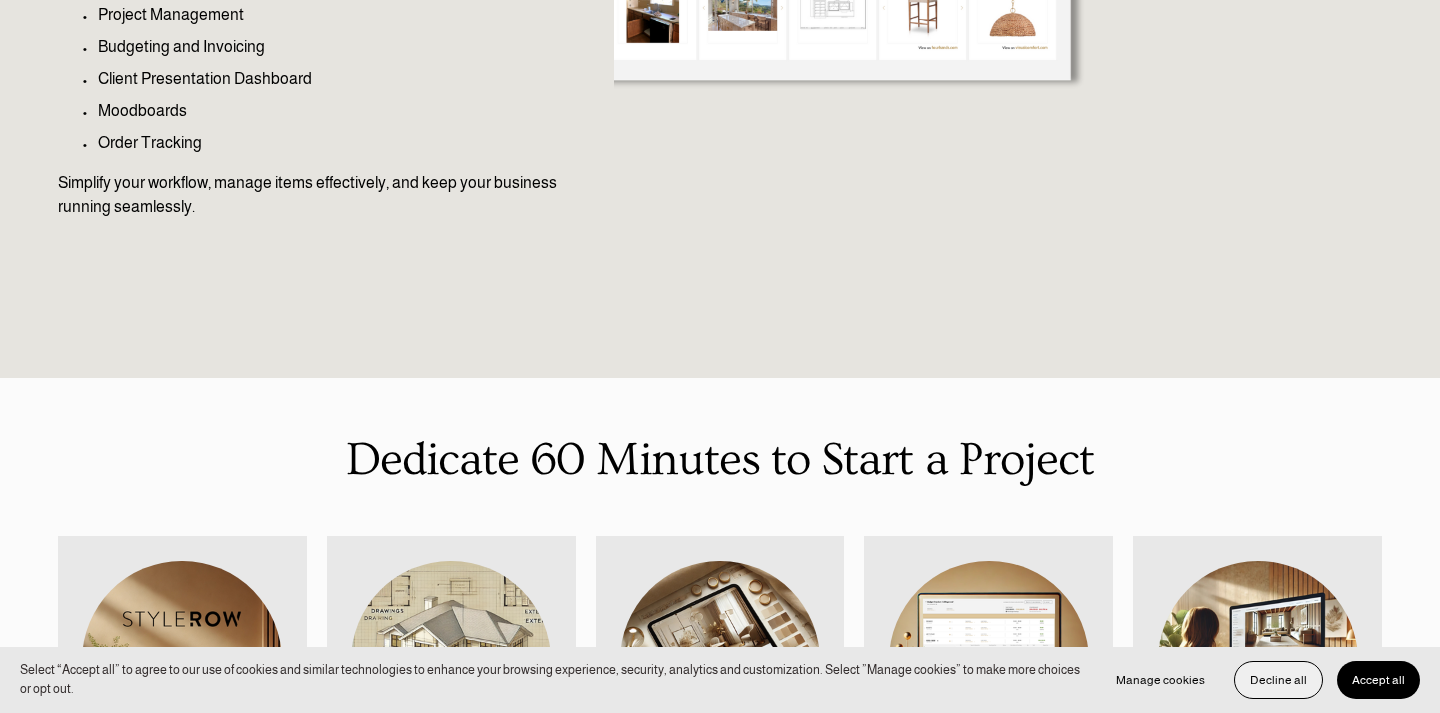 click on "Decline all" at bounding box center (1278, 680) 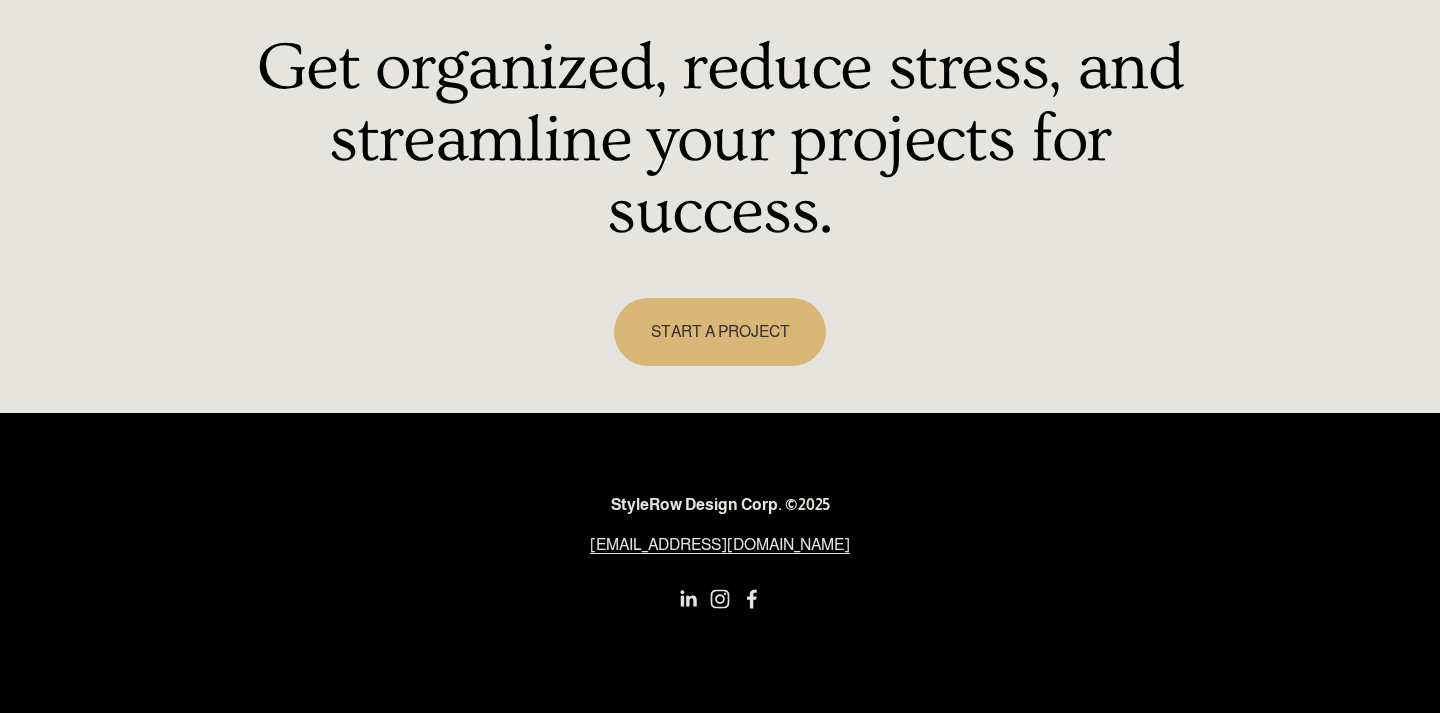 scroll, scrollTop: 3021, scrollLeft: 0, axis: vertical 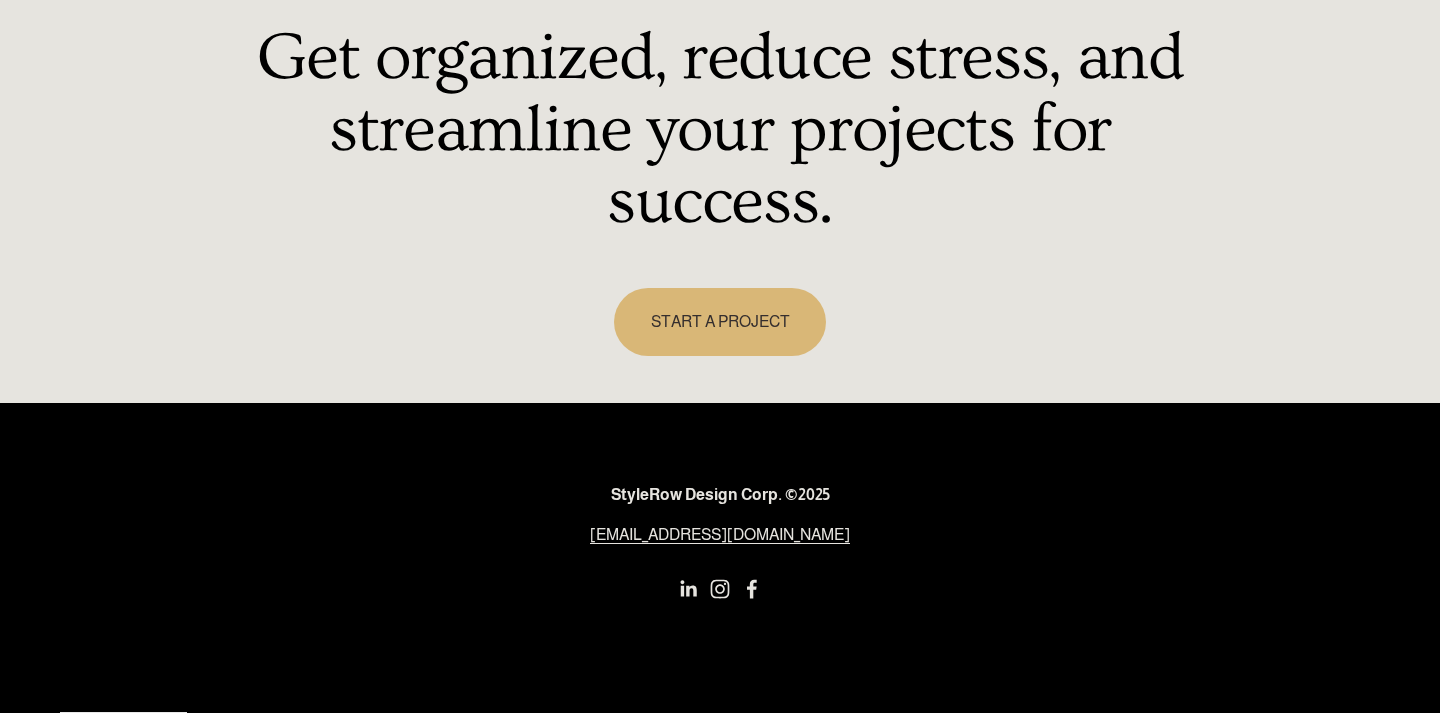 click on "START A PROJECT" at bounding box center [720, 322] 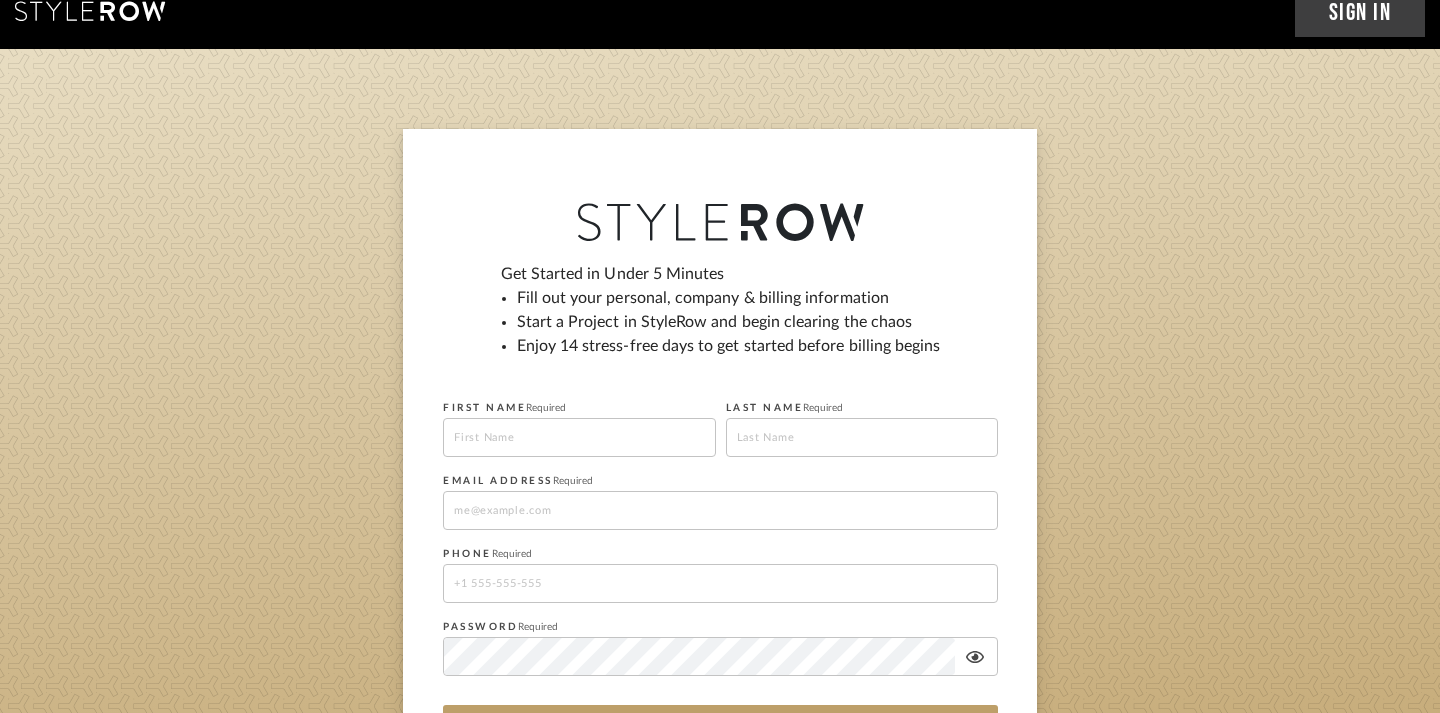 scroll, scrollTop: 0, scrollLeft: 0, axis: both 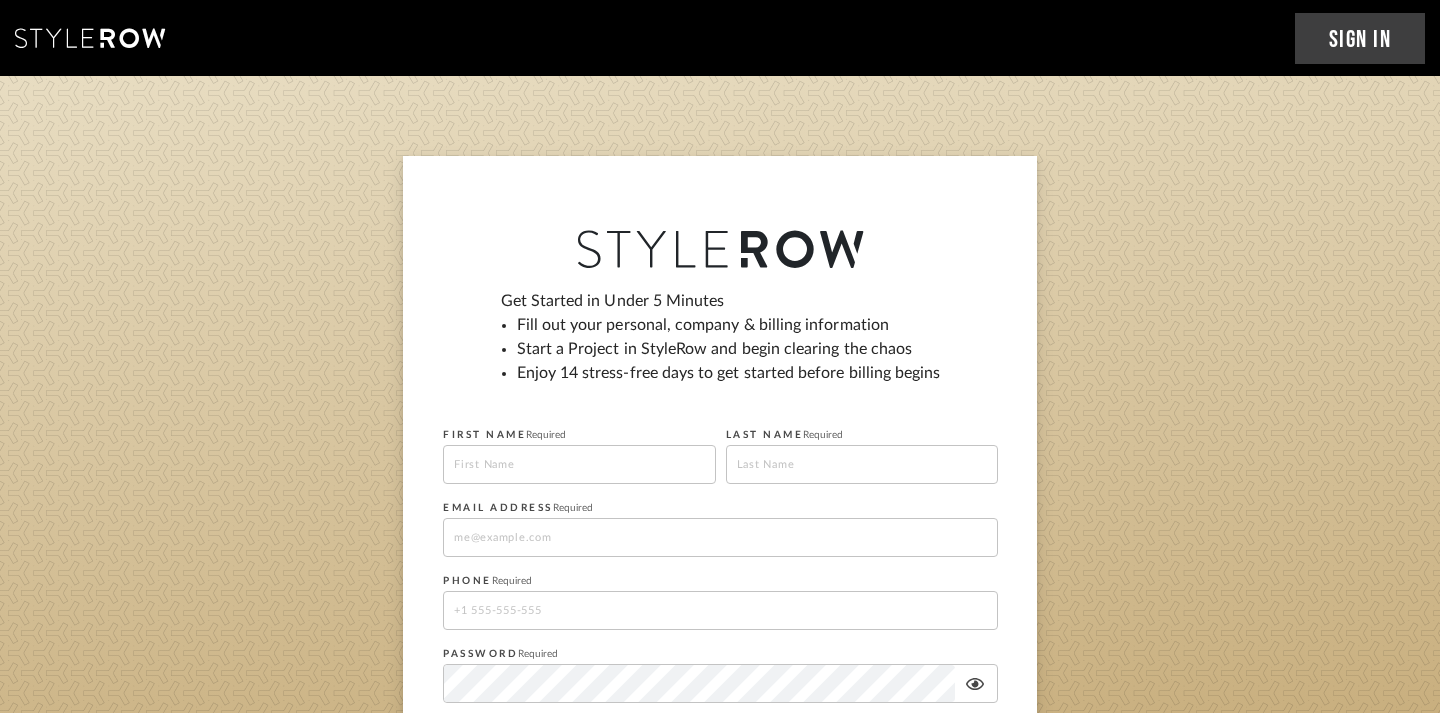 click on "Sign In" at bounding box center [1360, 38] 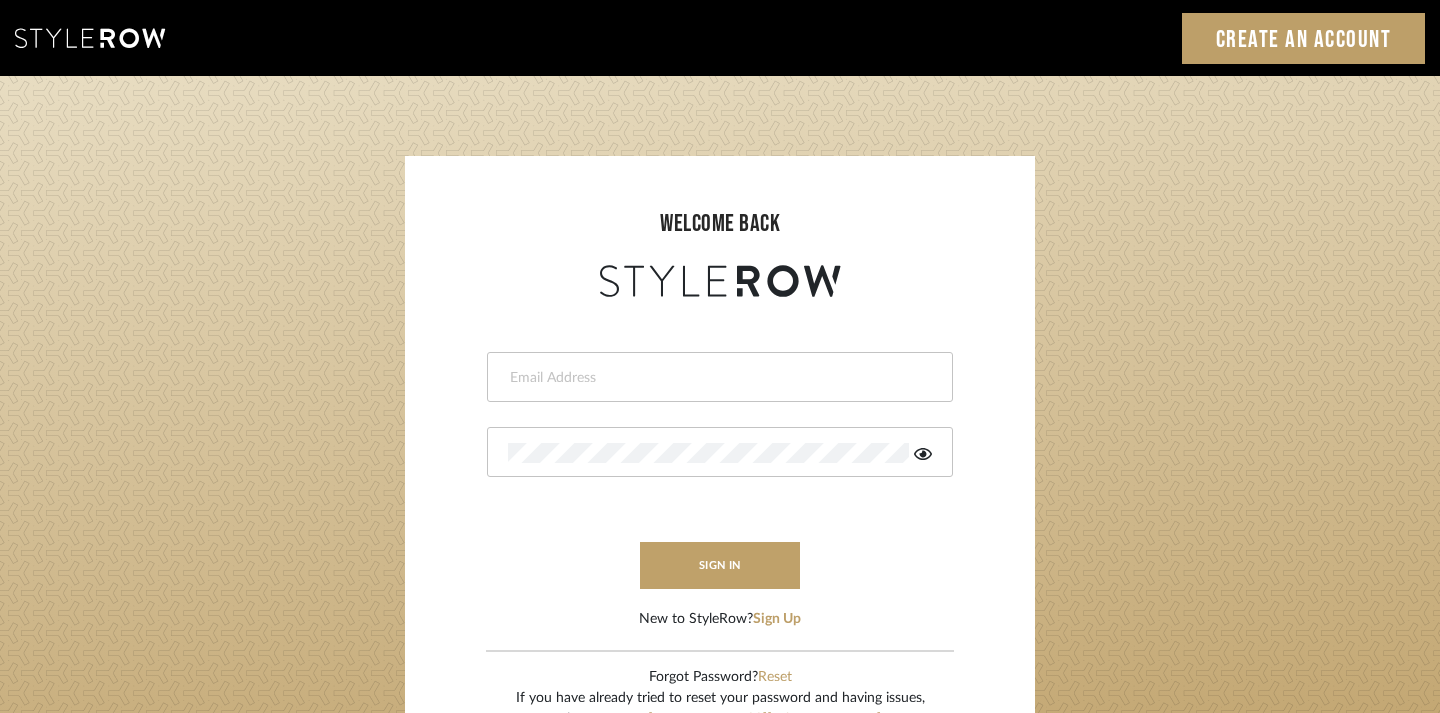 click at bounding box center [720, 377] 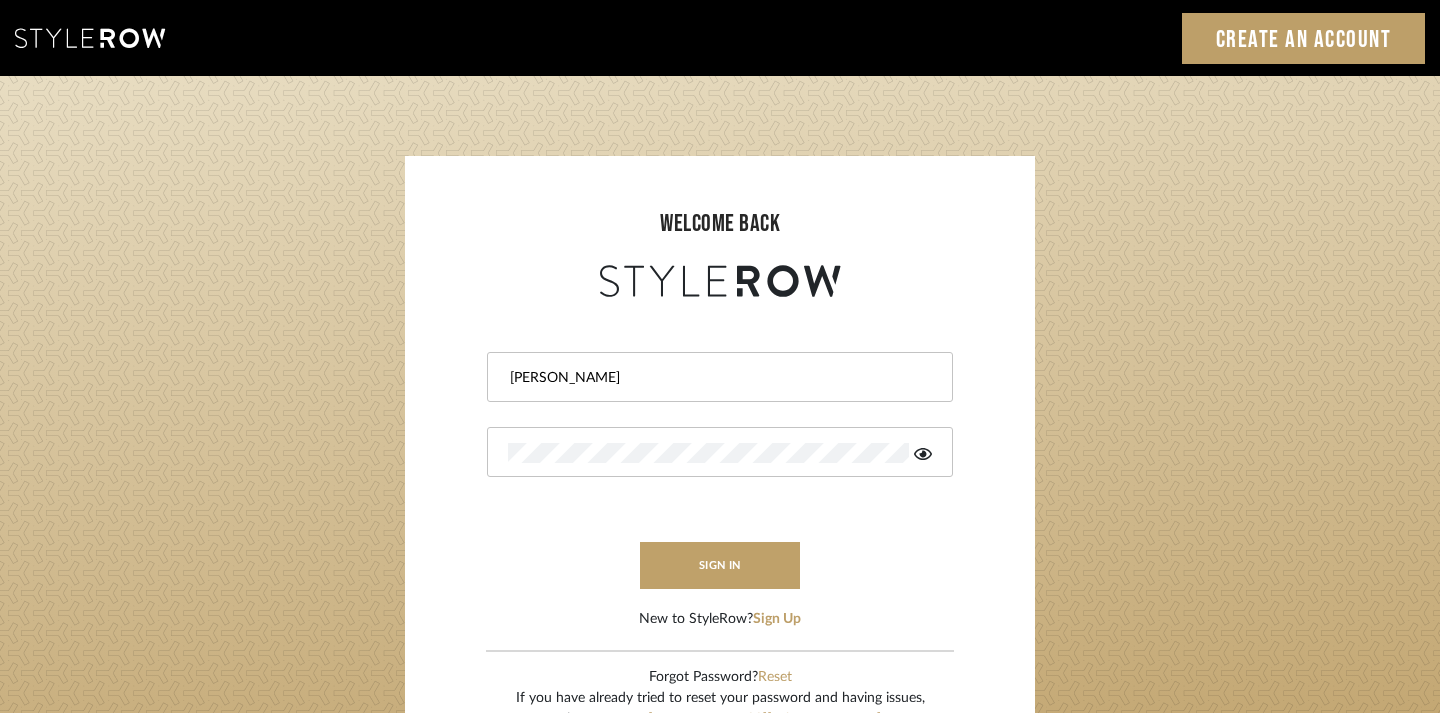 type on "[PERSON_NAME]" 